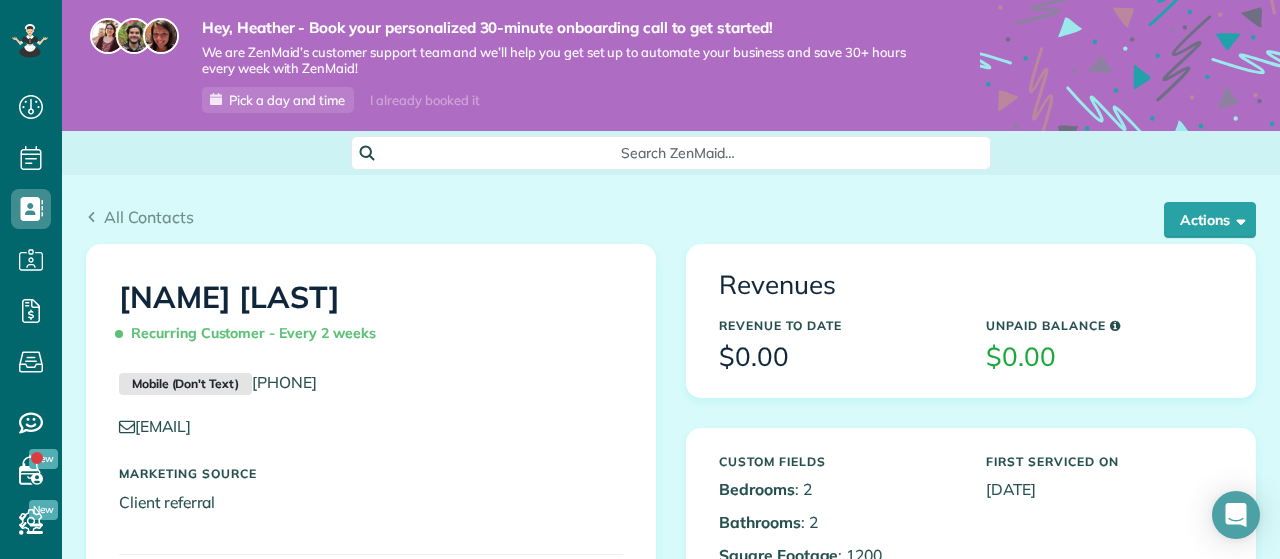 scroll, scrollTop: 0, scrollLeft: 0, axis: both 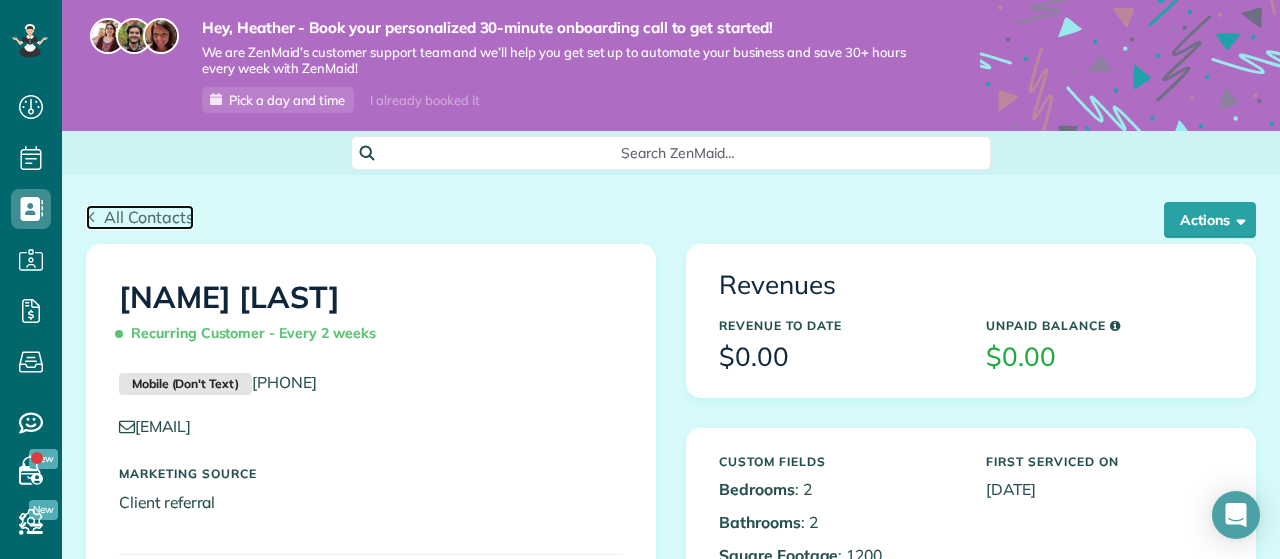 click 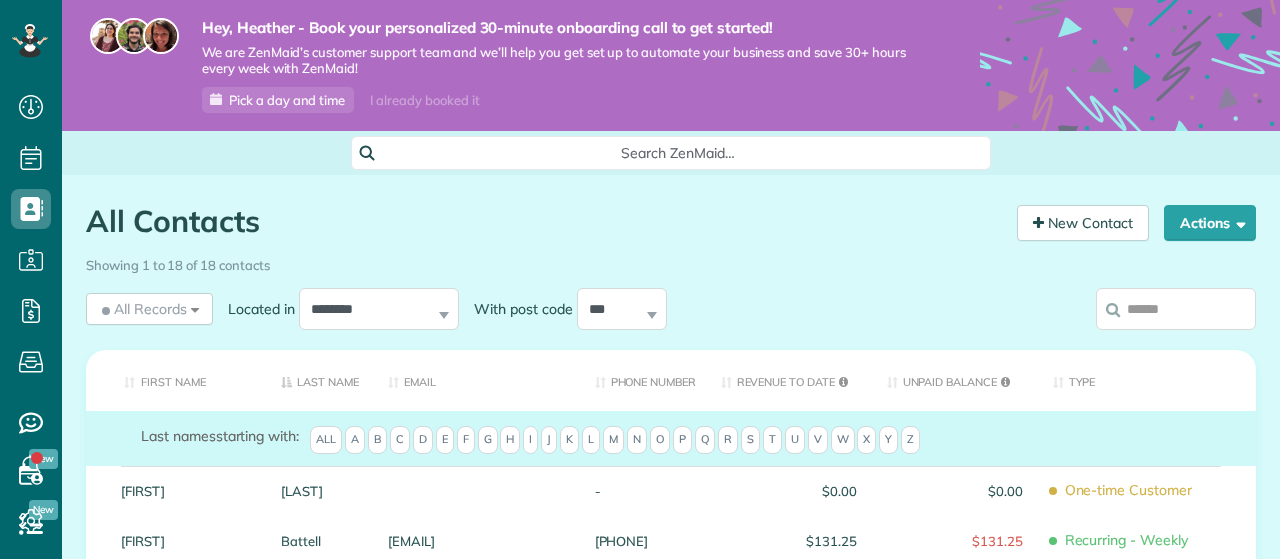 scroll, scrollTop: 0, scrollLeft: 0, axis: both 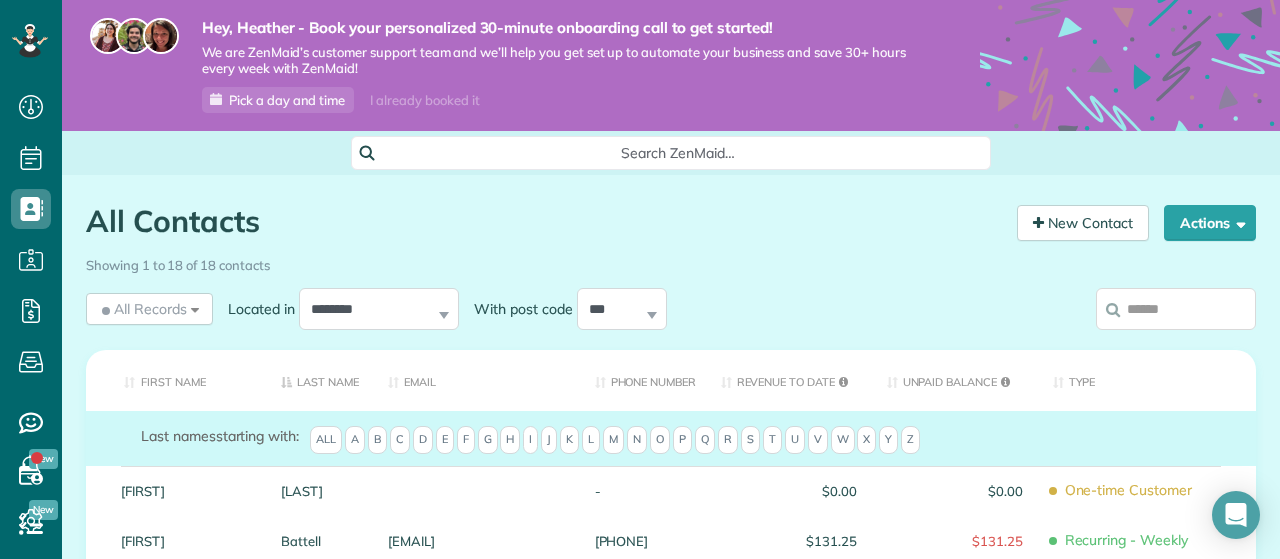 click on "J" at bounding box center (549, 440) 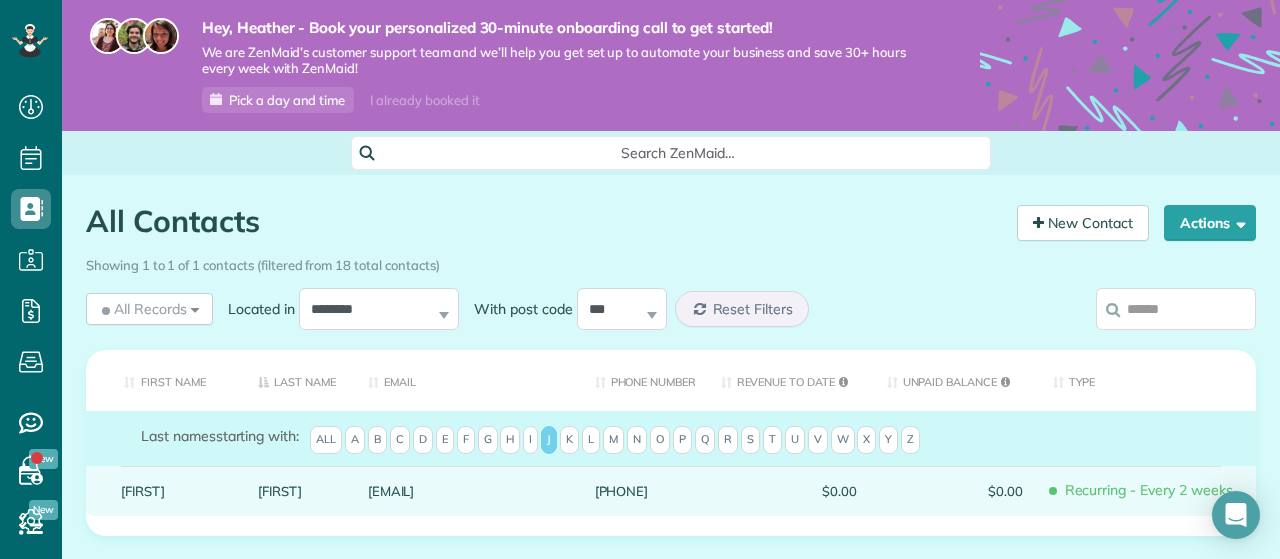 click on "Astrianna" at bounding box center [174, 491] 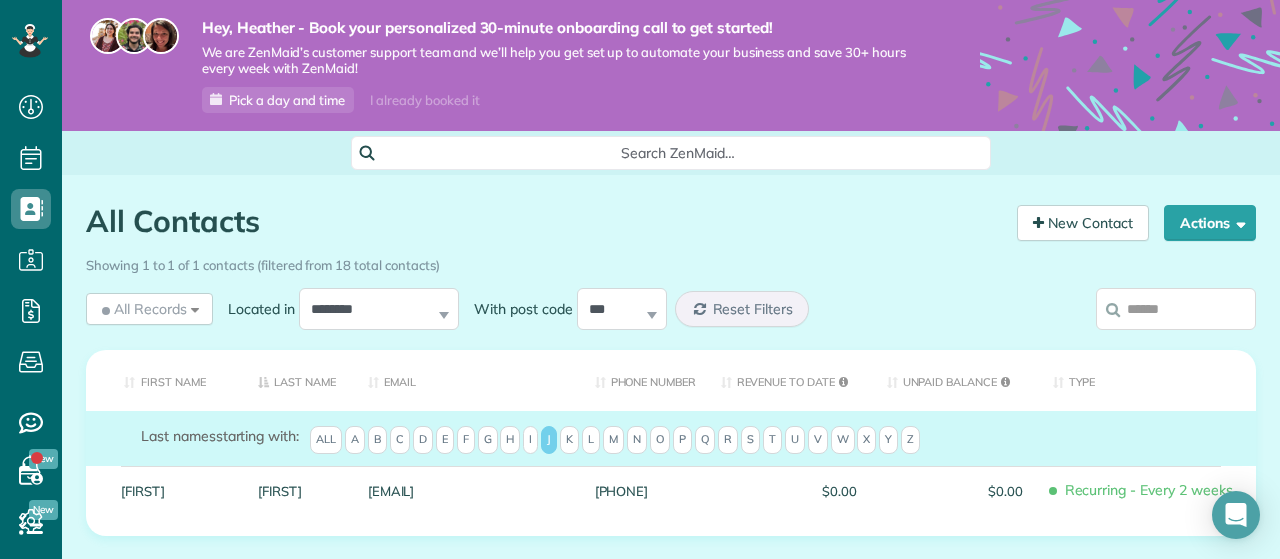 click on "Astrianna" at bounding box center (174, 491) 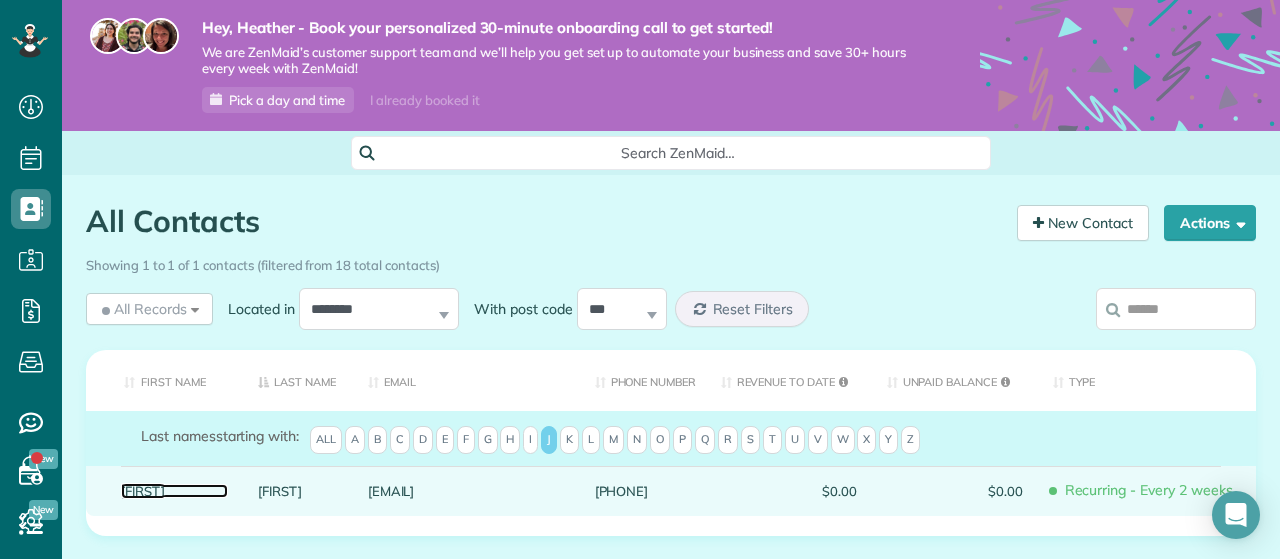 click on "Astrianna" at bounding box center [174, 491] 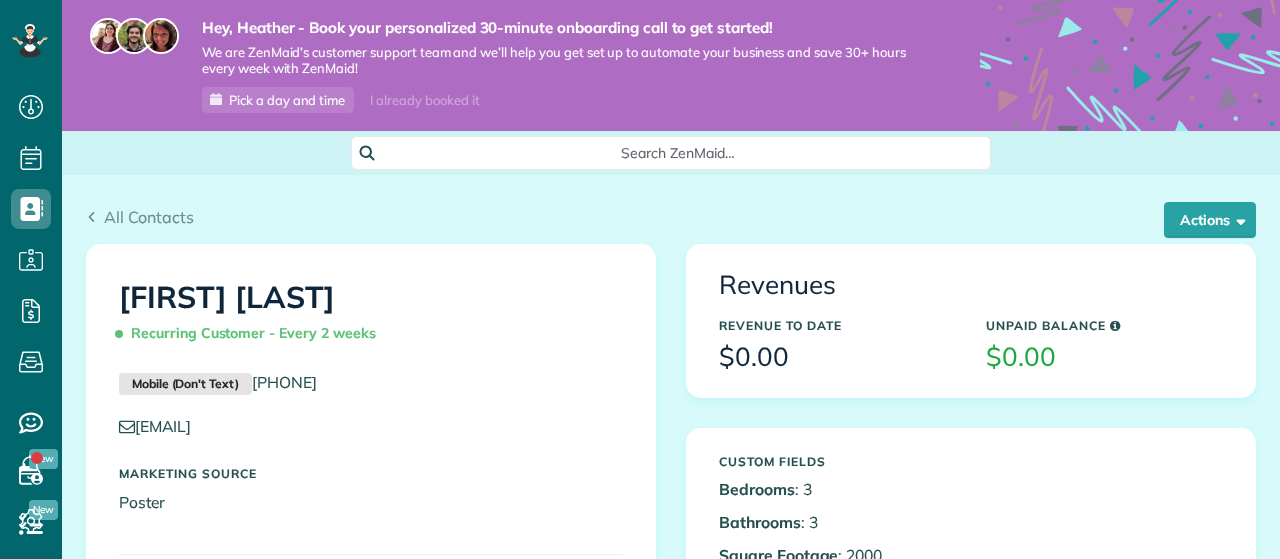 scroll, scrollTop: 0, scrollLeft: 0, axis: both 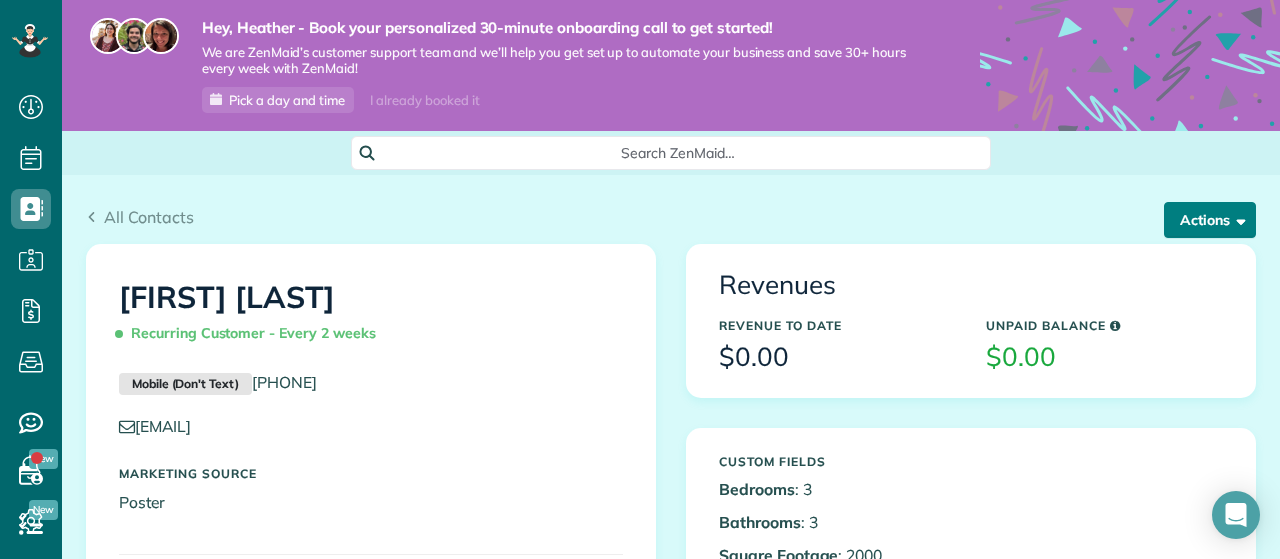 click at bounding box center [1237, 219] 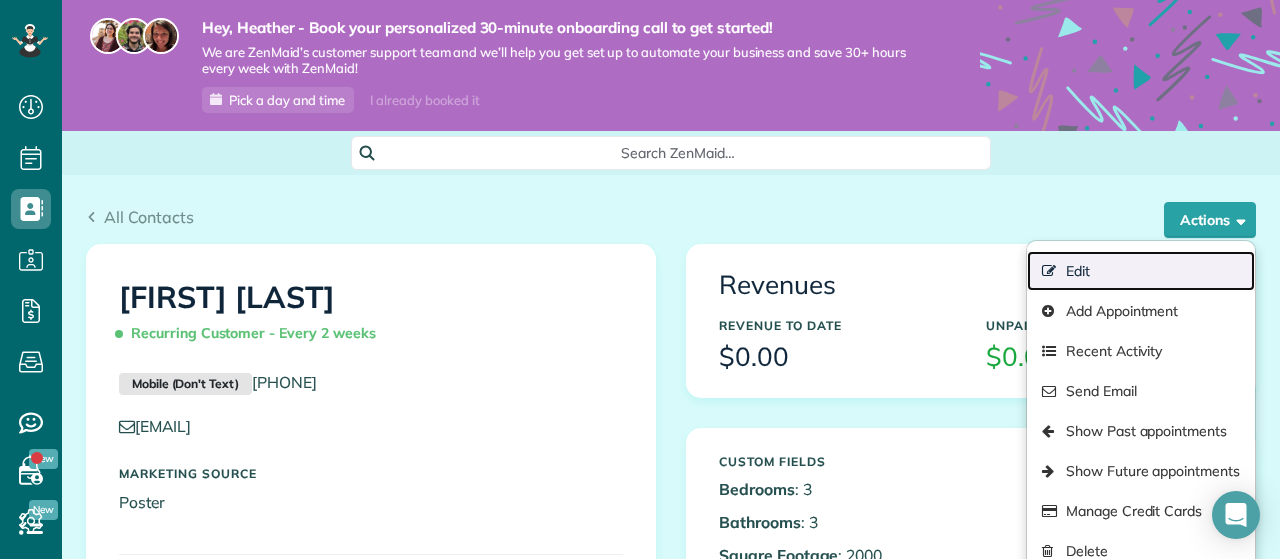click on "Edit" at bounding box center (1141, 271) 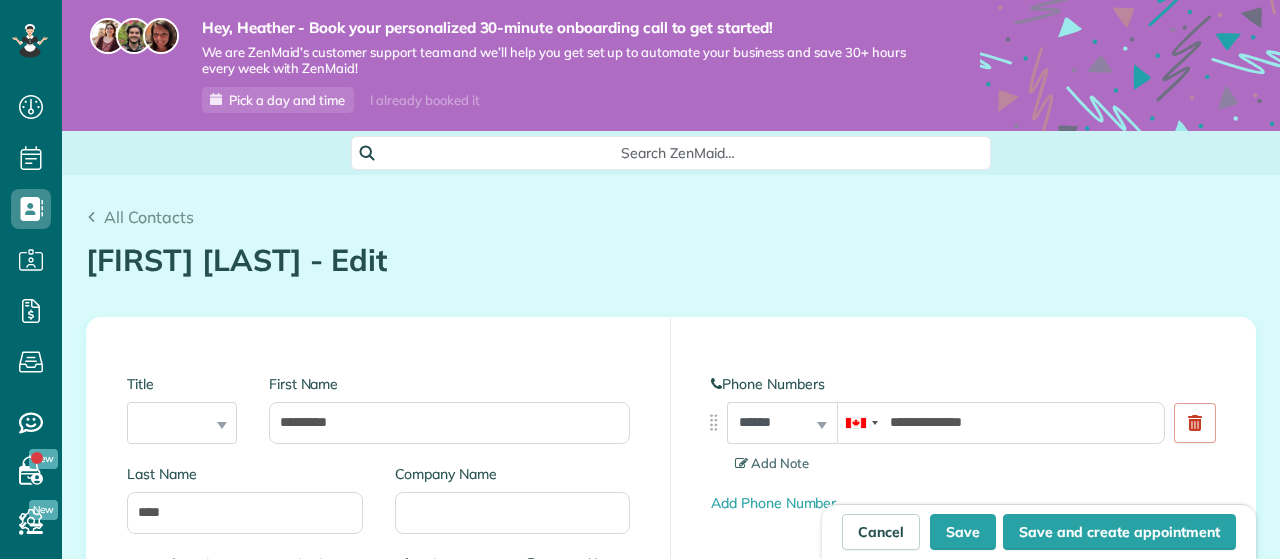 scroll, scrollTop: 0, scrollLeft: 0, axis: both 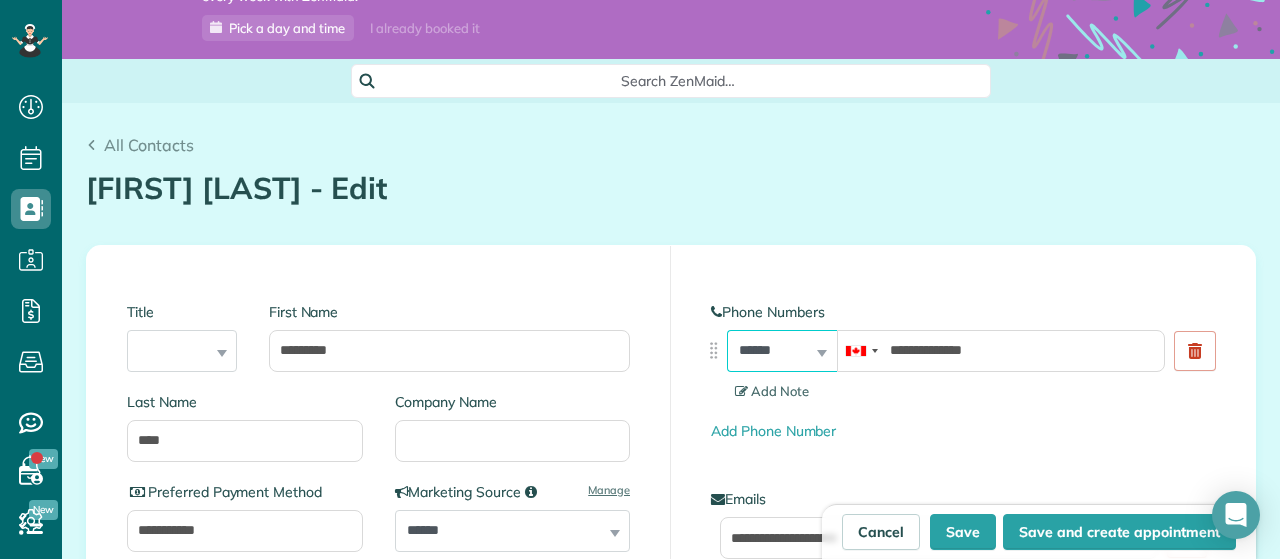 click on "**********" at bounding box center [782, 351] 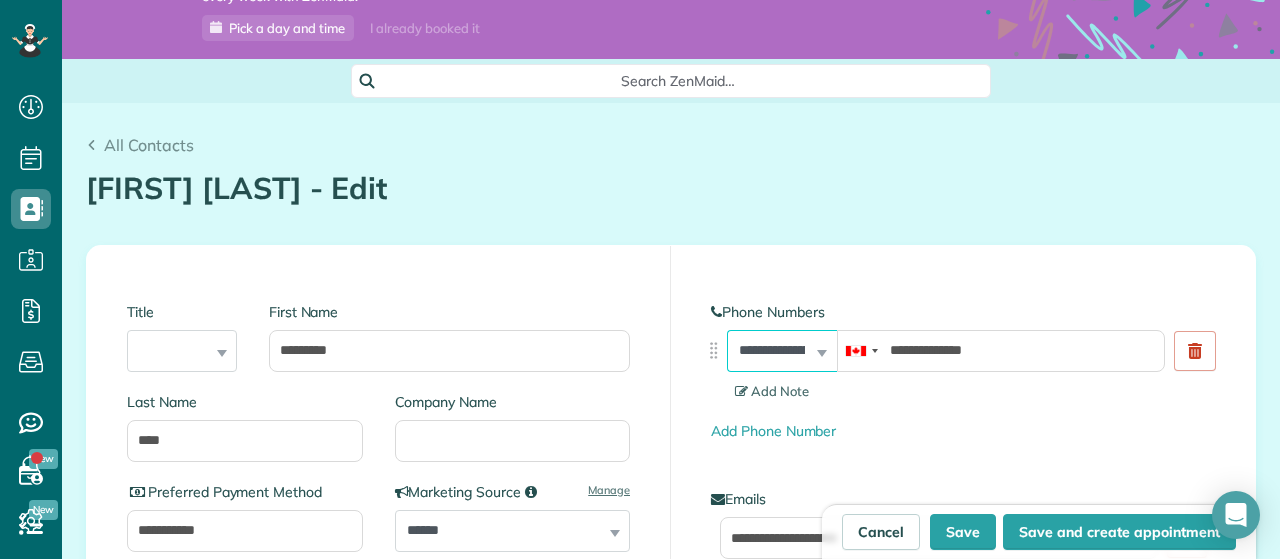 click on "**********" at bounding box center (0, 0) 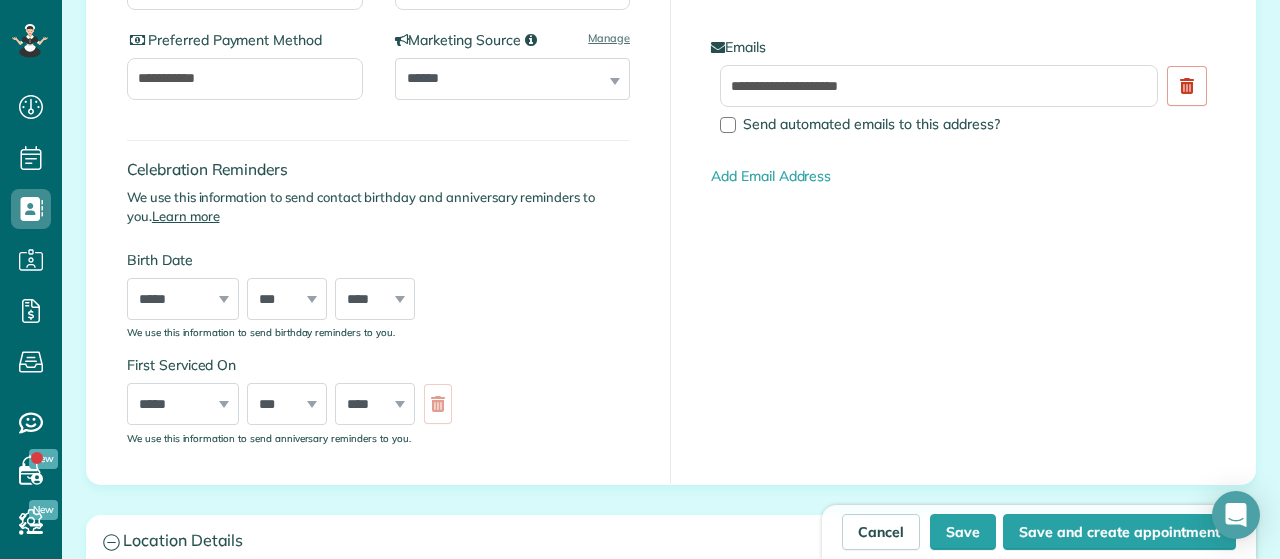 scroll, scrollTop: 636, scrollLeft: 0, axis: vertical 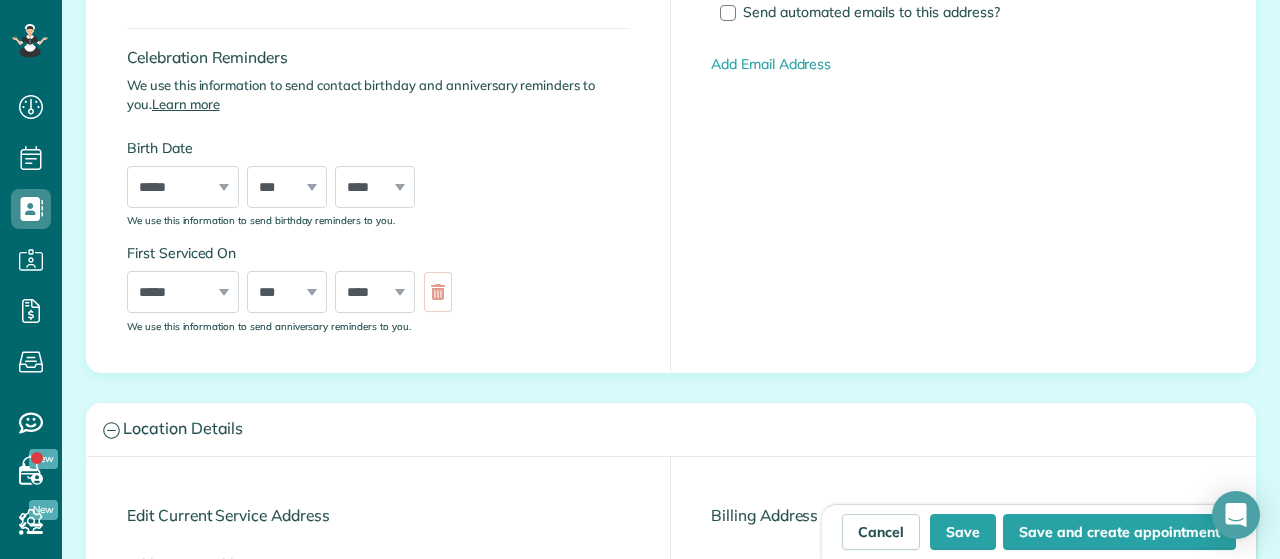 click on "*****
*******
********
*****
*****
***
****
****
******
*********
*******
********
********" at bounding box center (183, 292) 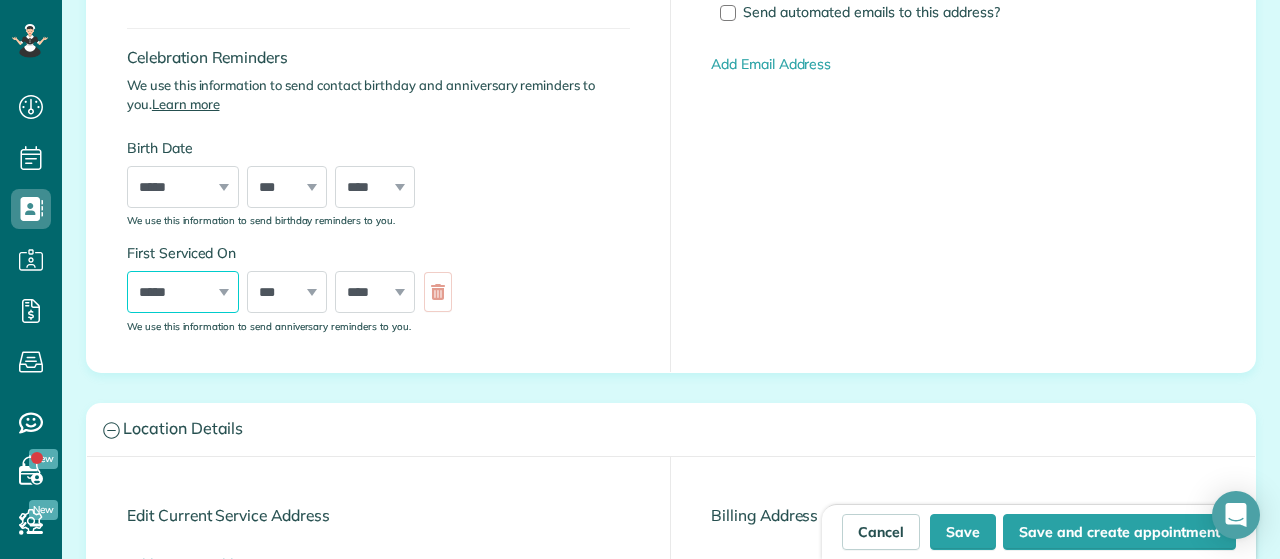 click on "*****
*******
********
*****
*****
***
****
****
******
*********
*******
********
********" at bounding box center (183, 292) 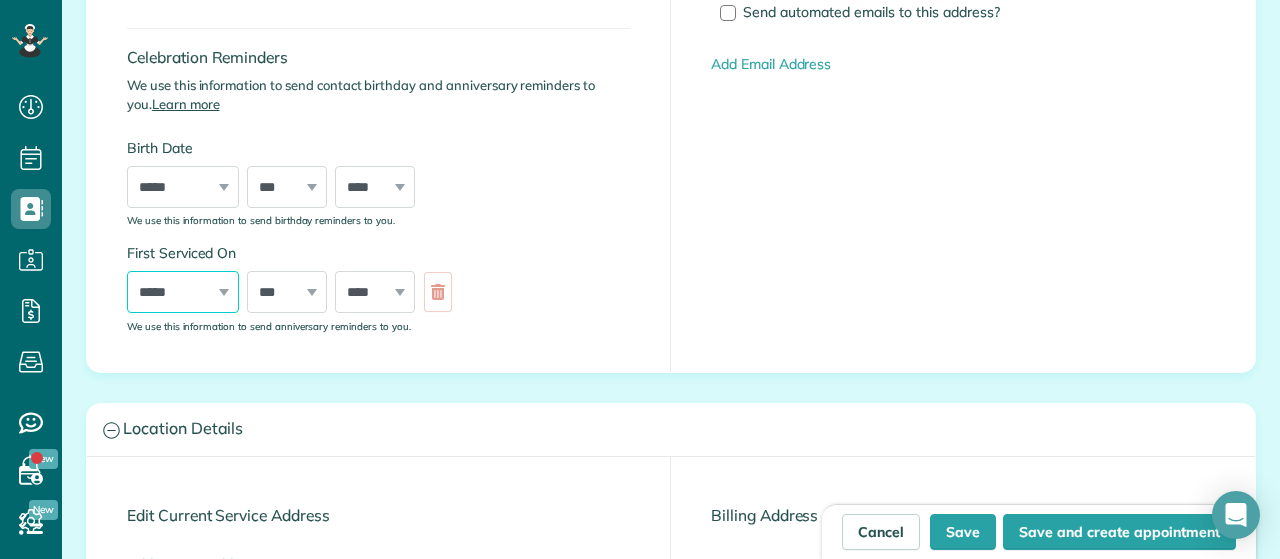 select on "*" 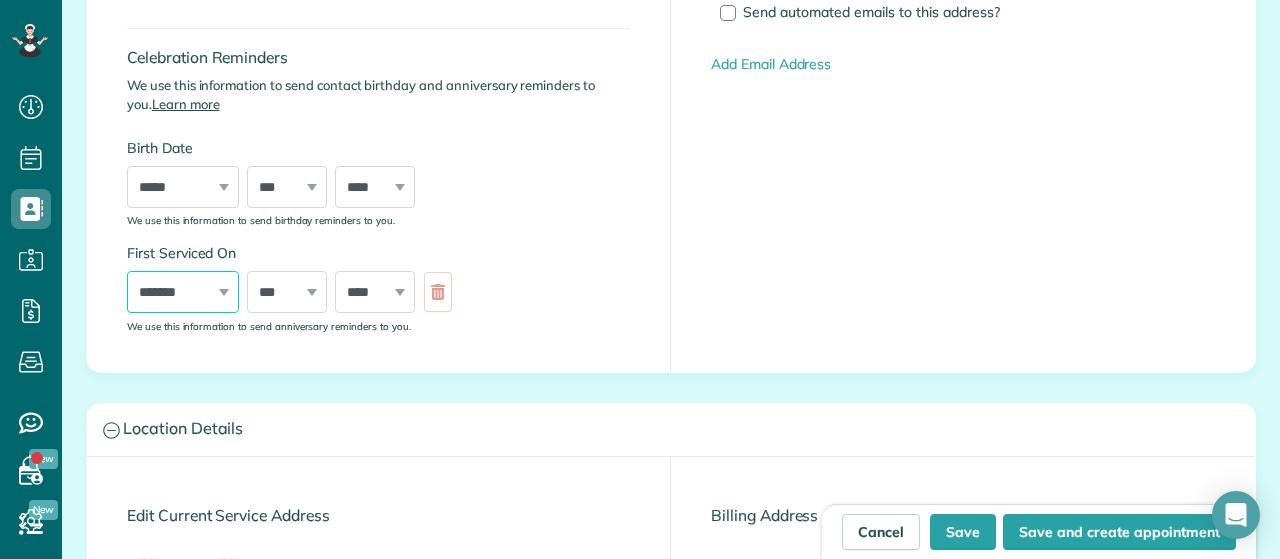 click on "*****" at bounding box center (0, 0) 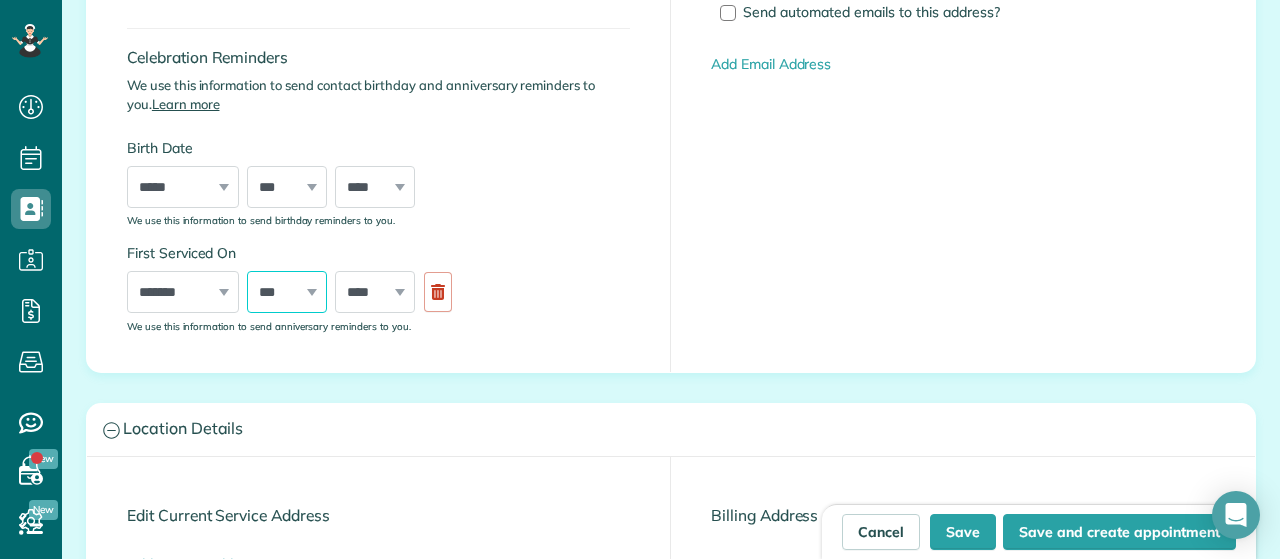 click on "***
*
*
*
*
*
*
*
*
*
**
**
**
**
**
**
**
**
**
**
**
**
**
**
**
**
**
**
**
**
**
**" at bounding box center [287, 292] 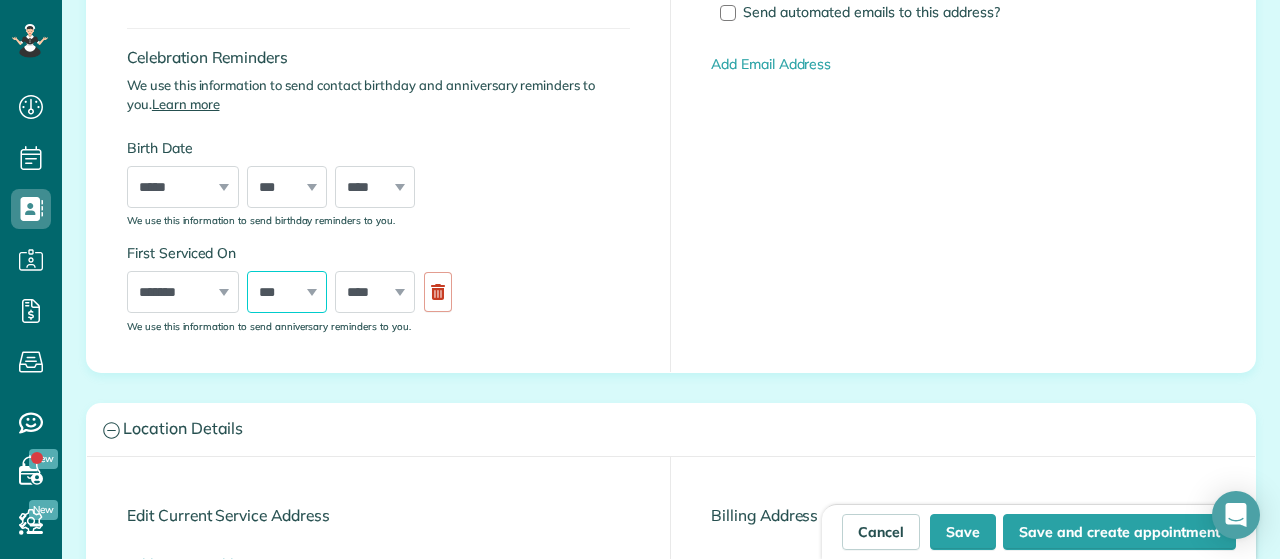 select on "**" 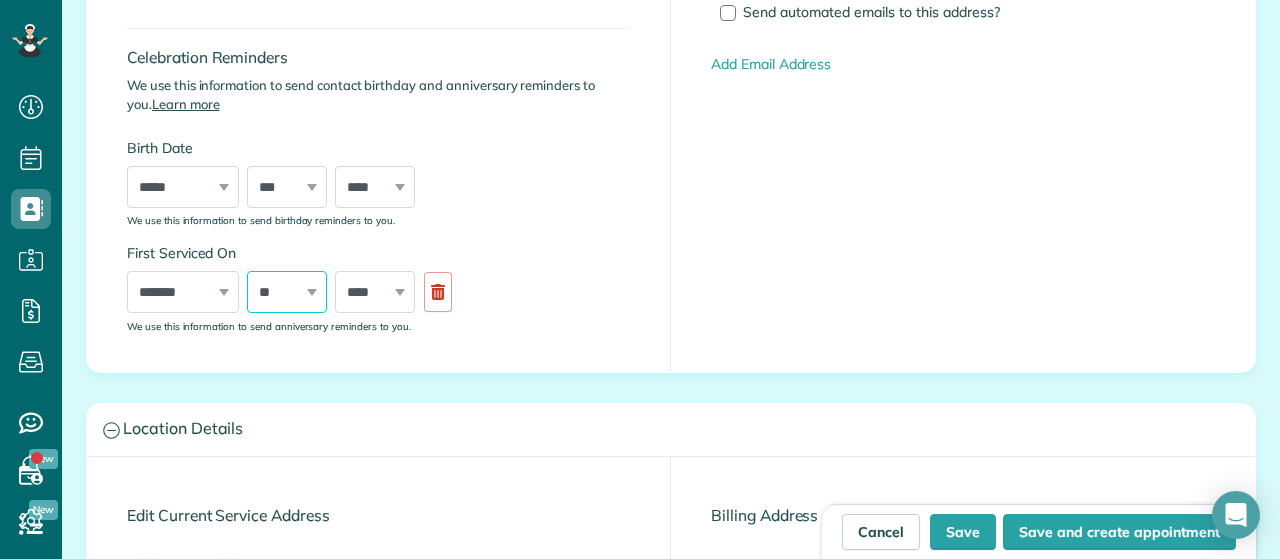 click on "**" at bounding box center (0, 0) 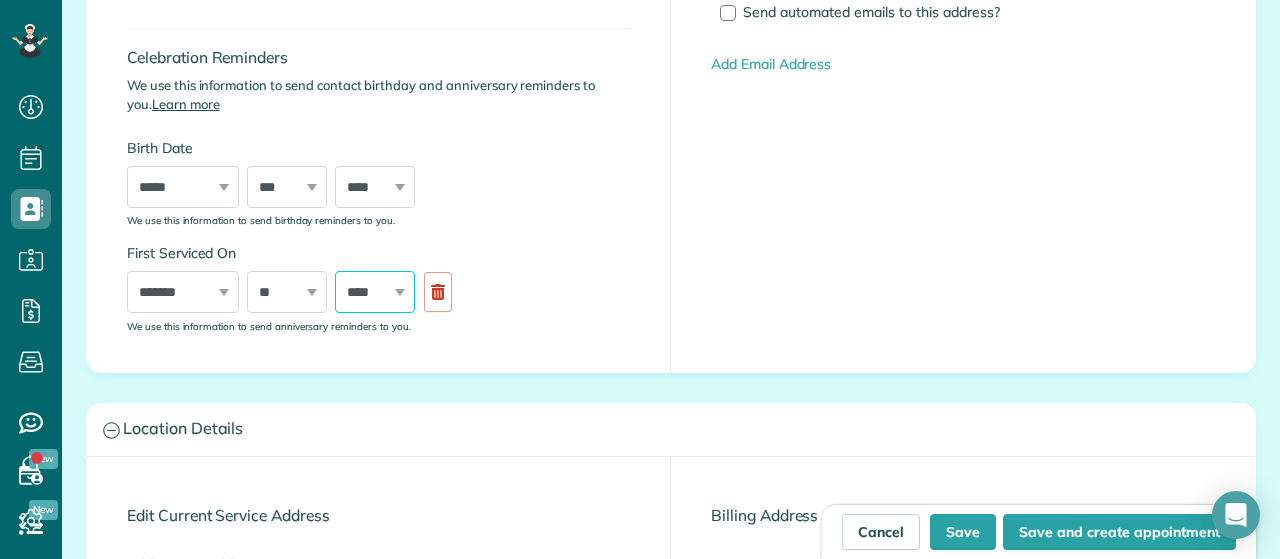 click on "****
****
****
****
****
****
****
****
****
****
****
****
****
****
****
****
****
****
****
****
****
****
****
****
****
****
****
****
****
****
****
****
****
****
****
****
****
****
****
****
****
****
****
****
****
****
****
****
****
****
****
****" at bounding box center [375, 292] 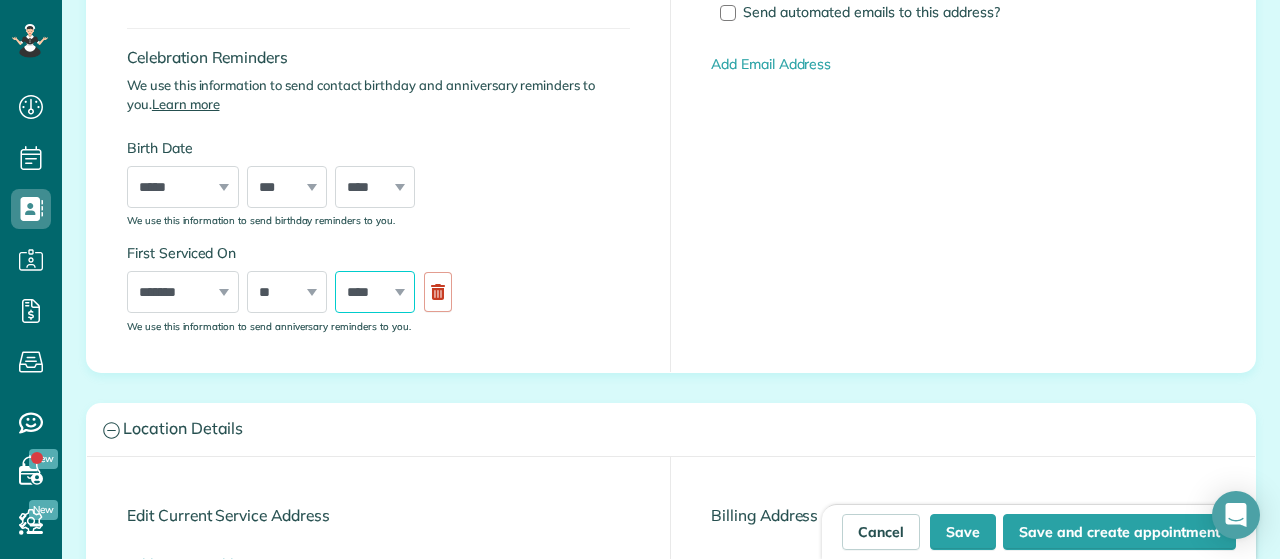 select on "****" 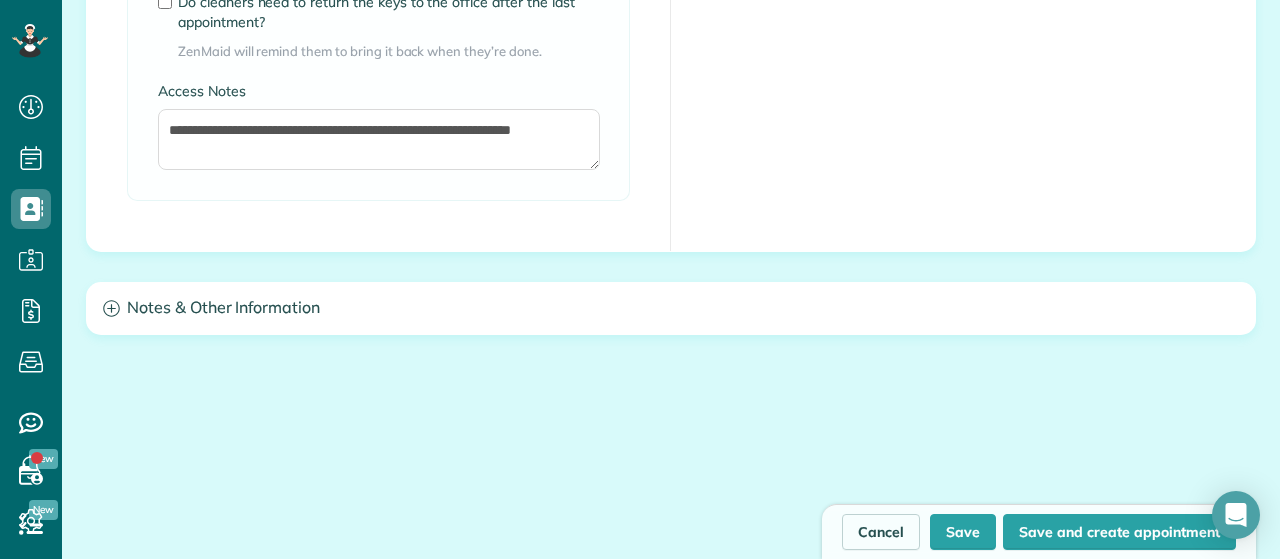 scroll, scrollTop: 1814, scrollLeft: 0, axis: vertical 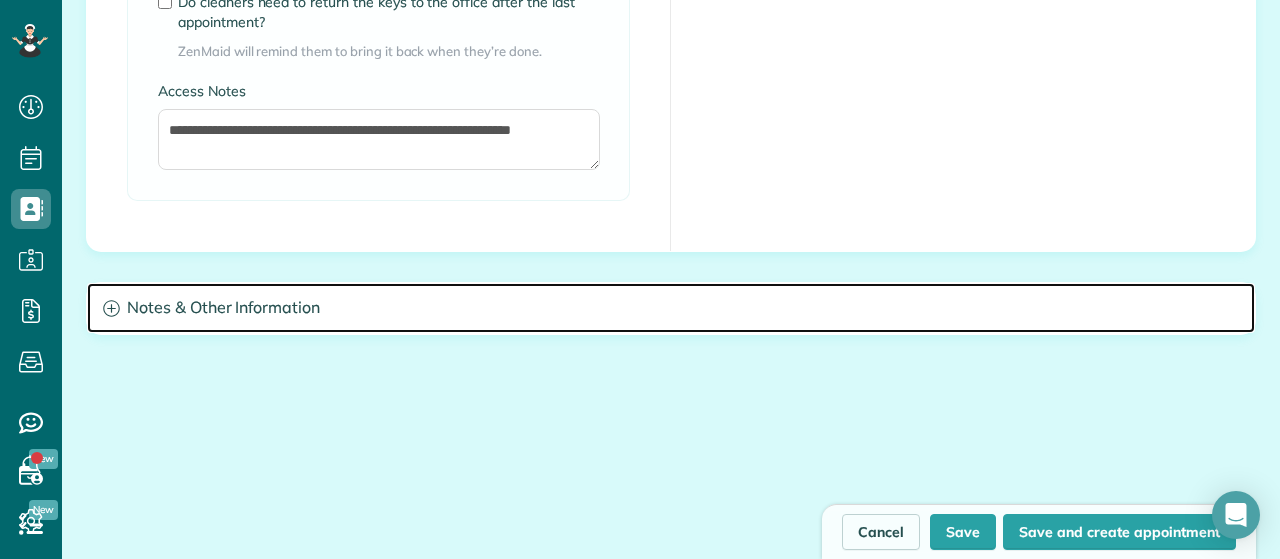 click on "Notes & Other Information" at bounding box center (671, 308) 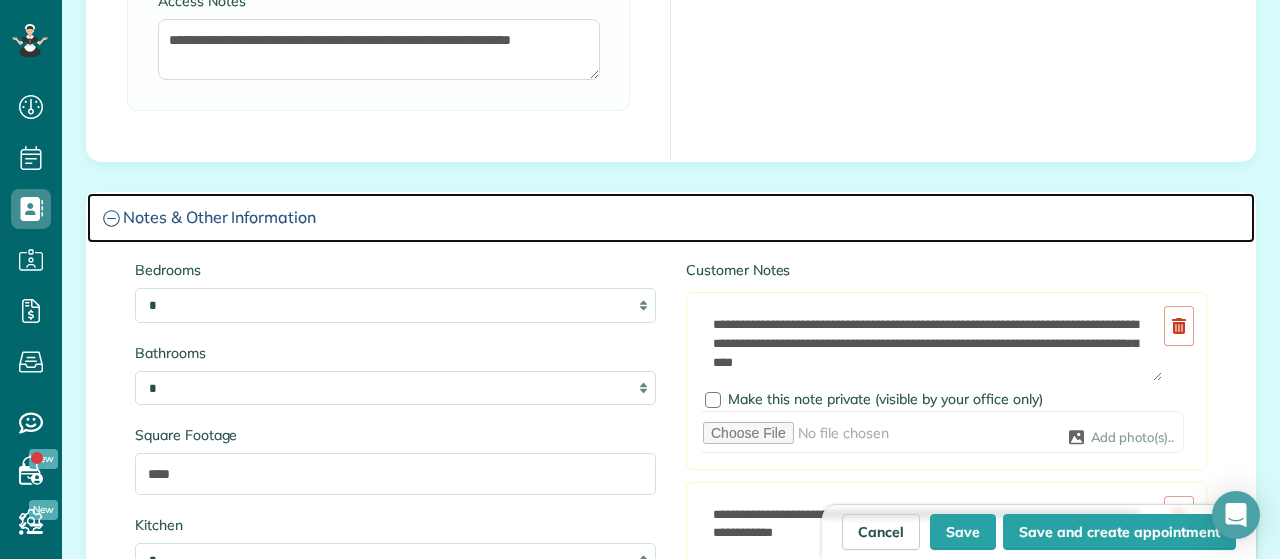 scroll, scrollTop: 2016, scrollLeft: 0, axis: vertical 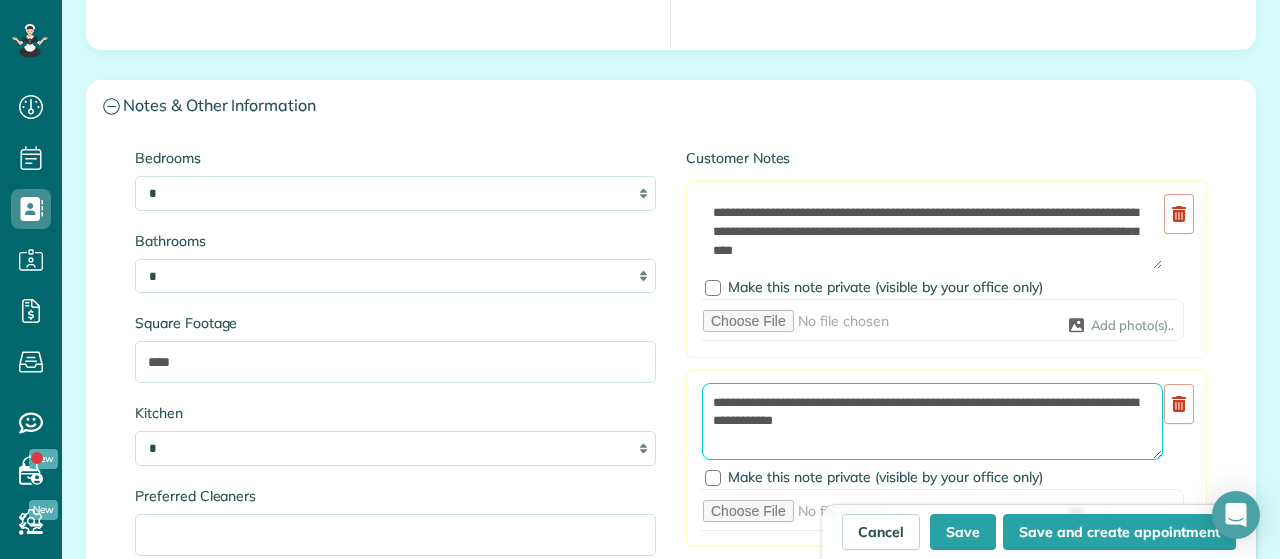 click on "**********" at bounding box center [932, 421] 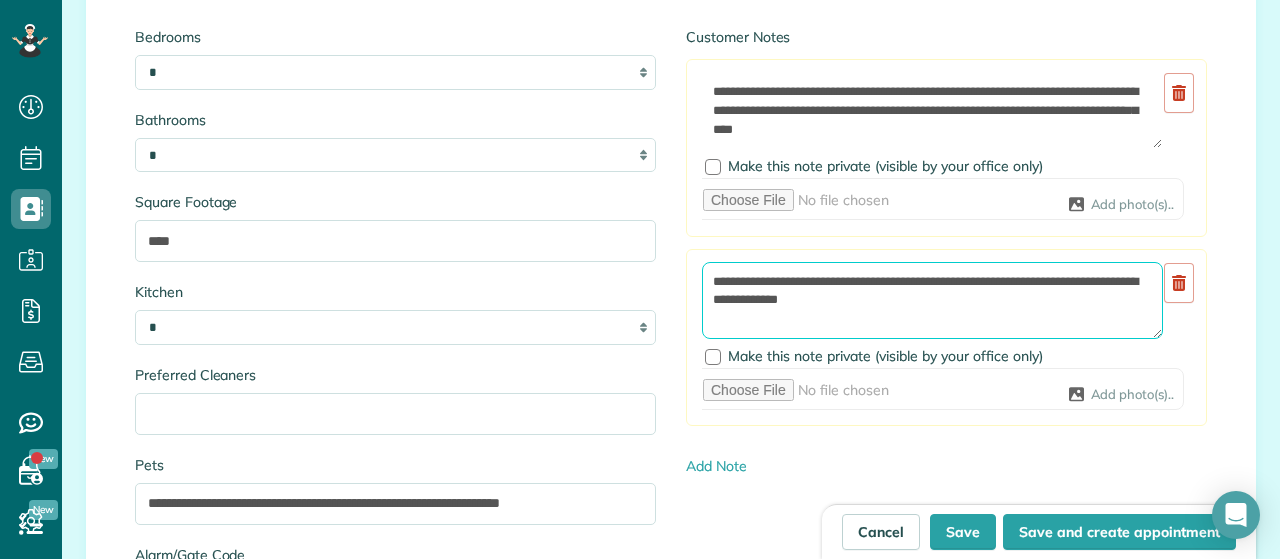 scroll, scrollTop: 2178, scrollLeft: 0, axis: vertical 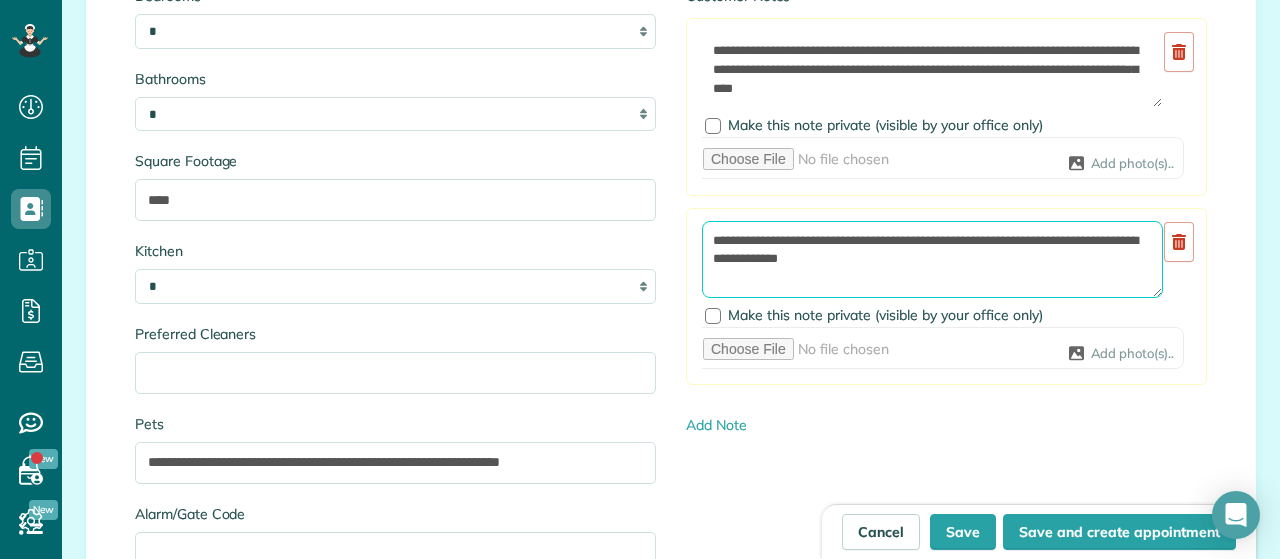 type on "**********" 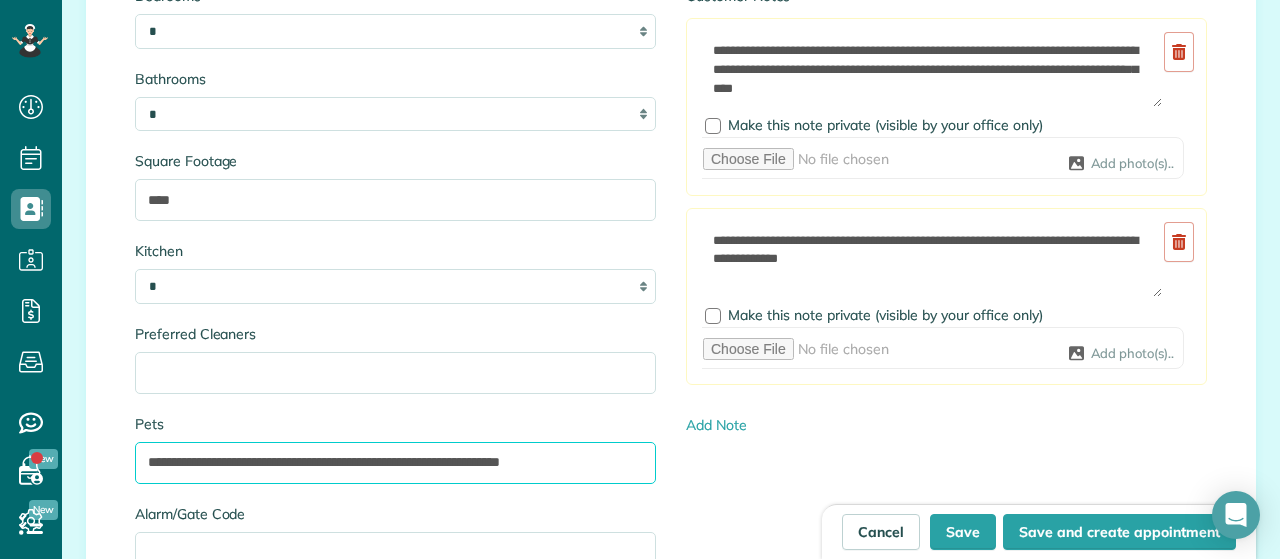 click on "**********" at bounding box center [395, 463] 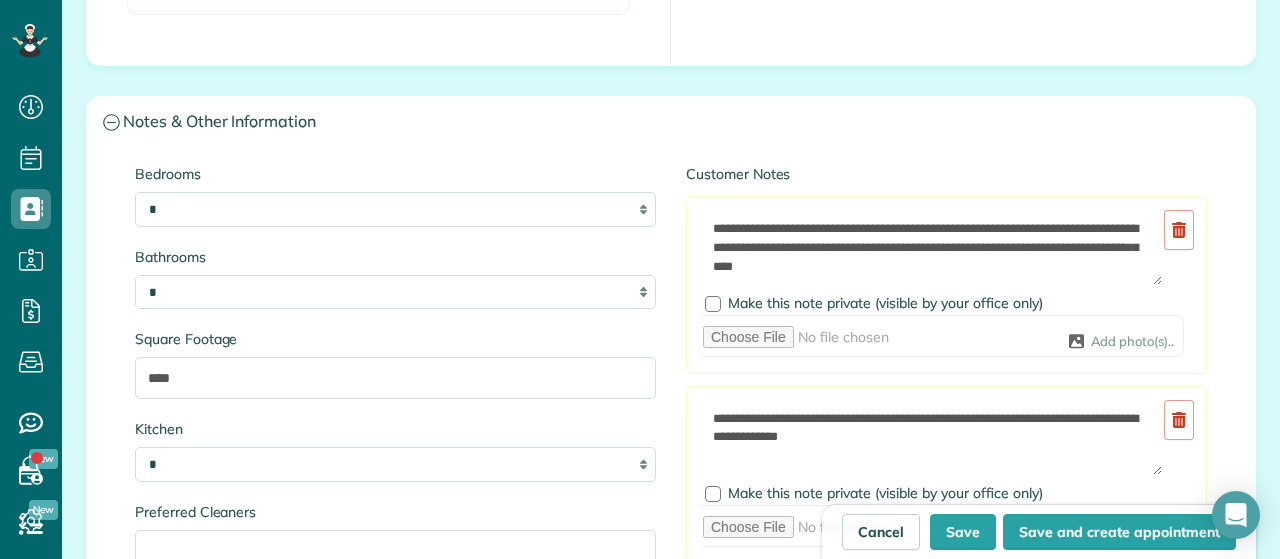 scroll, scrollTop: 1999, scrollLeft: 0, axis: vertical 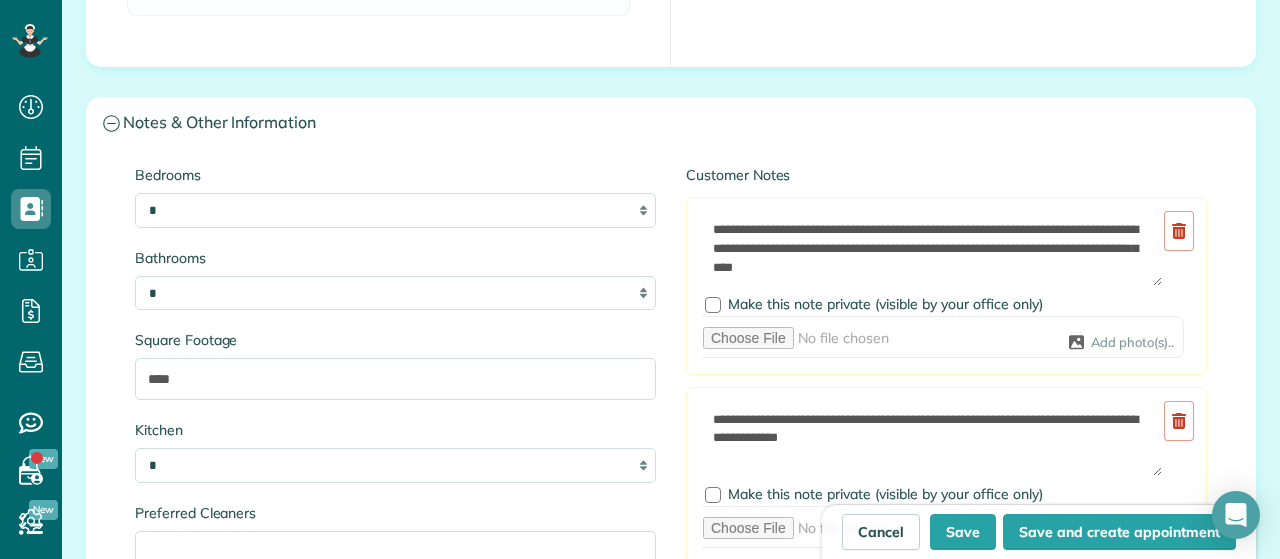type on "**********" 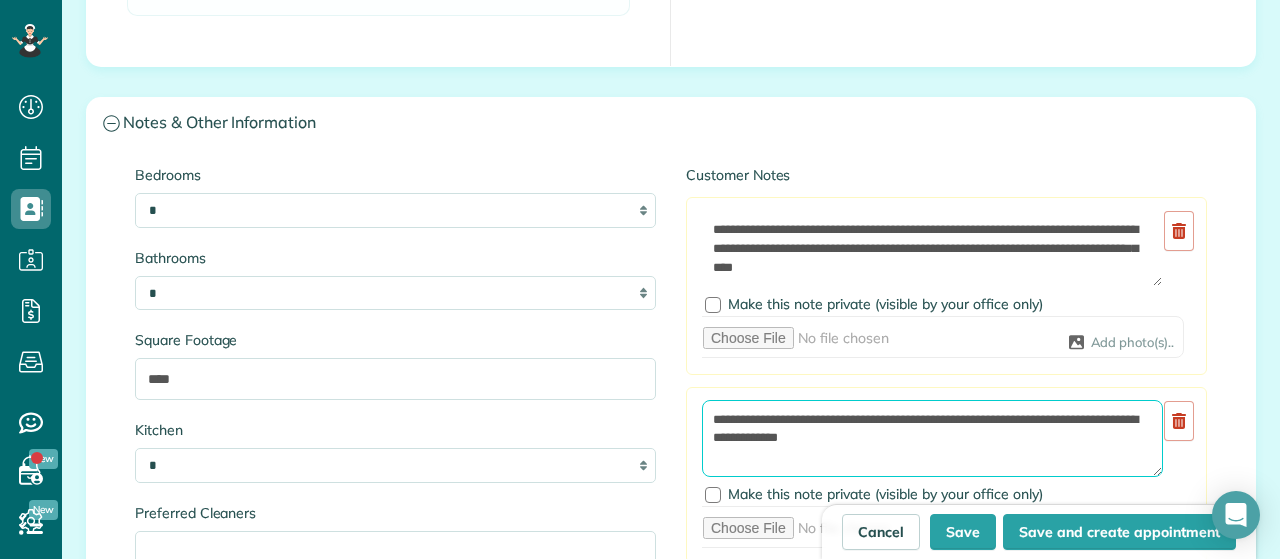 click on "**********" at bounding box center [932, 438] 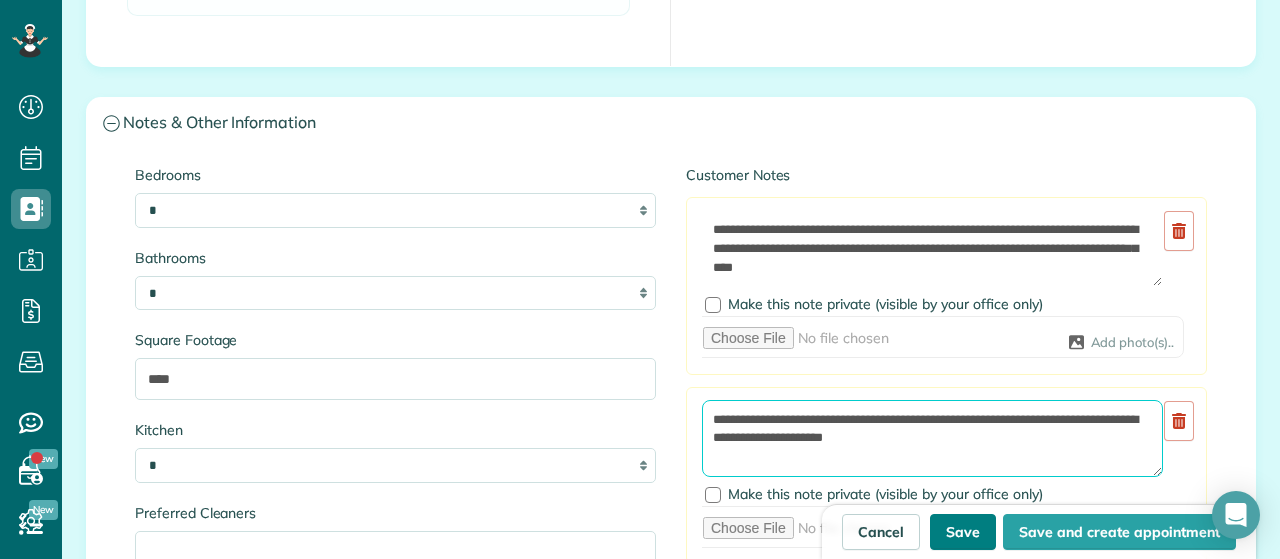 type on "**********" 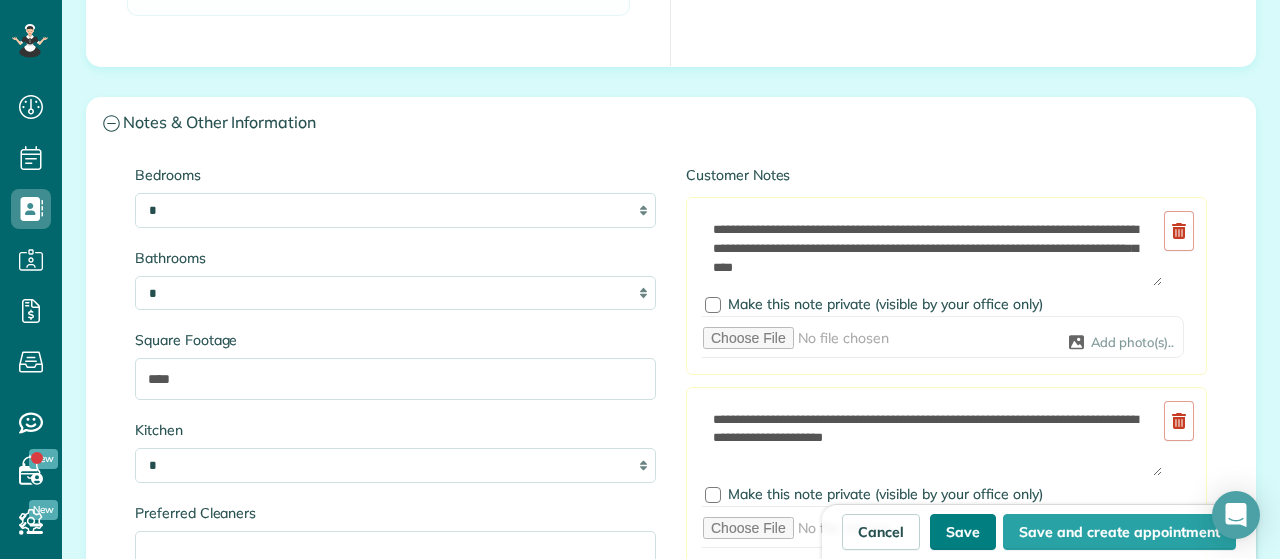 click on "Save" at bounding box center [963, 532] 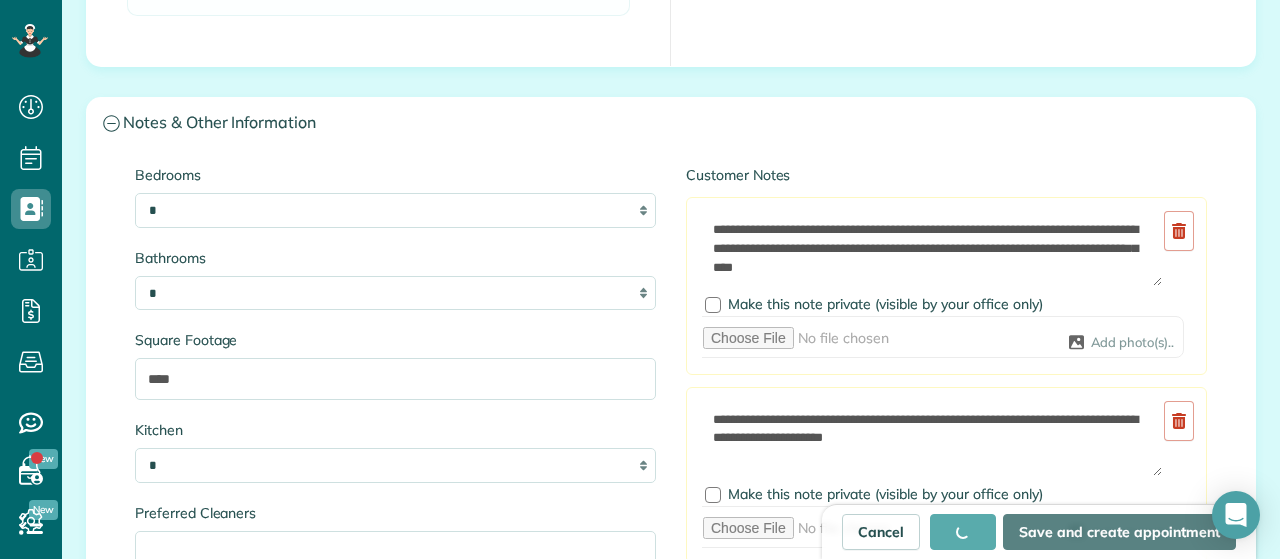 type on "**********" 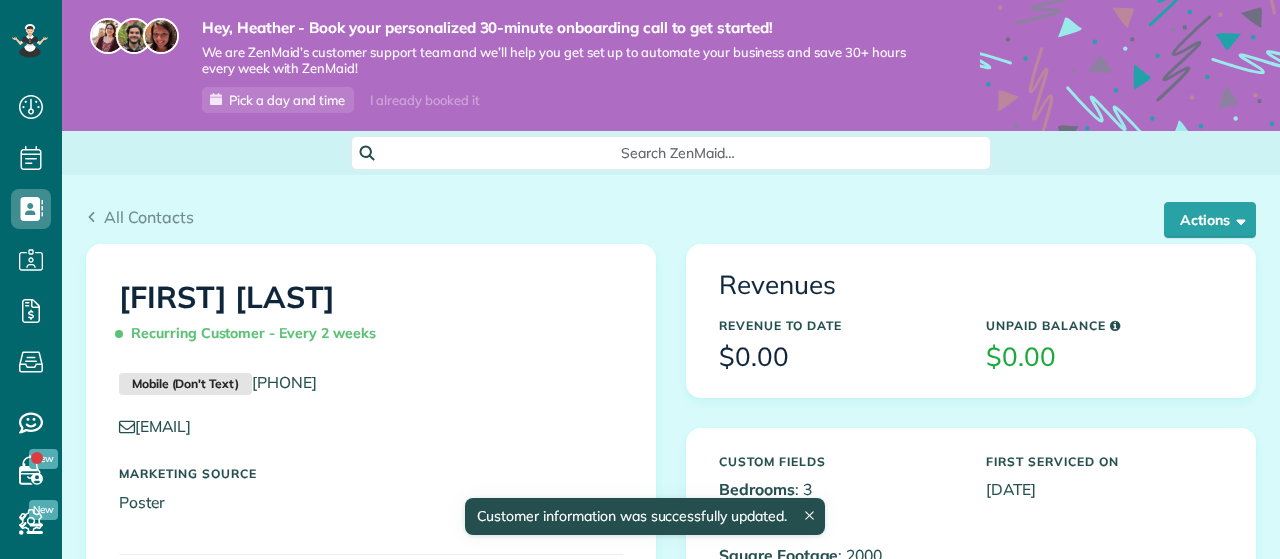 scroll, scrollTop: 0, scrollLeft: 0, axis: both 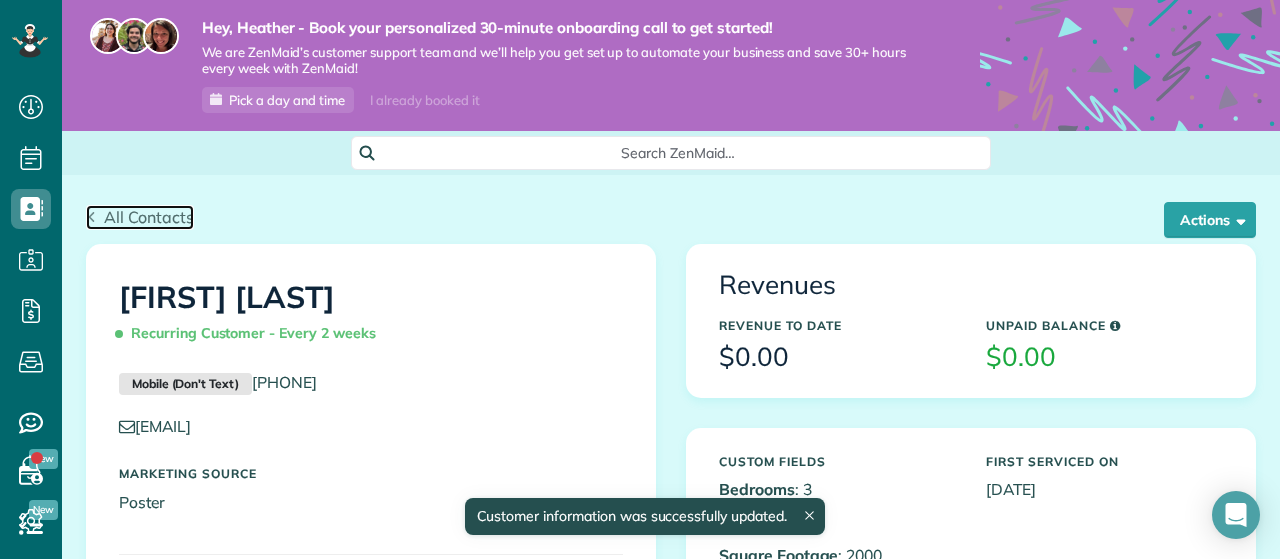 click on "All Contacts" at bounding box center (149, 217) 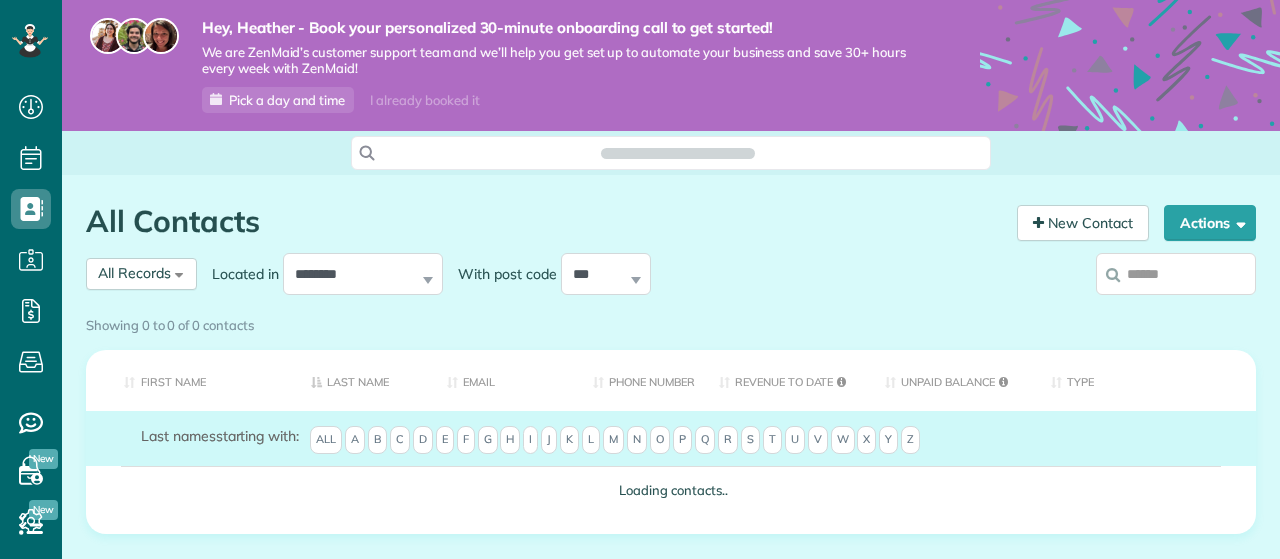 scroll, scrollTop: 0, scrollLeft: 0, axis: both 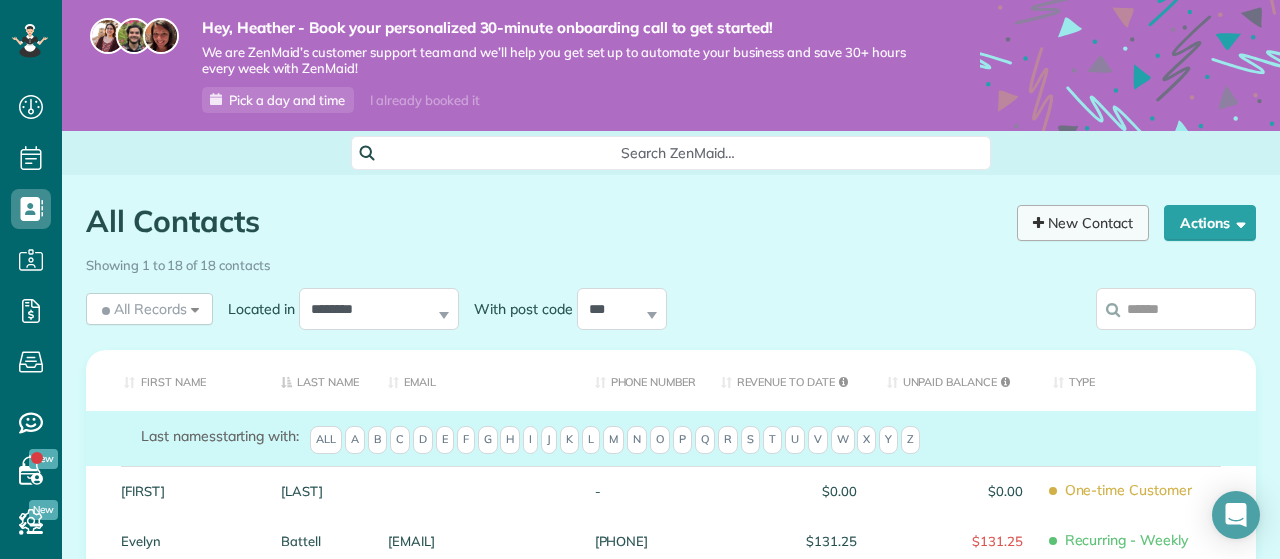 click at bounding box center [1038, 223] 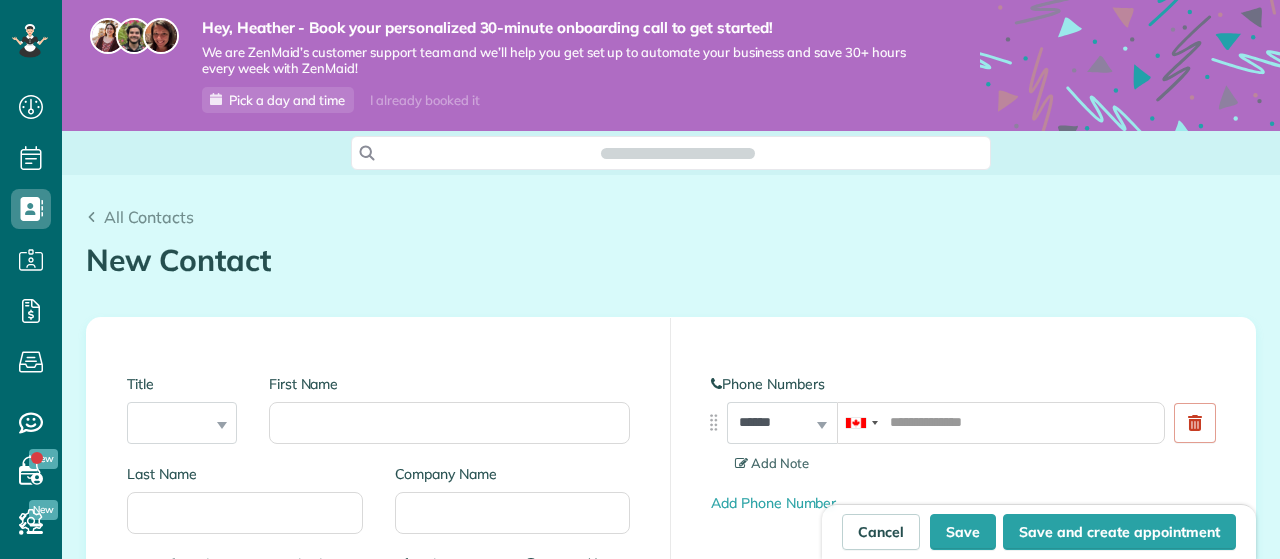 scroll, scrollTop: 0, scrollLeft: 0, axis: both 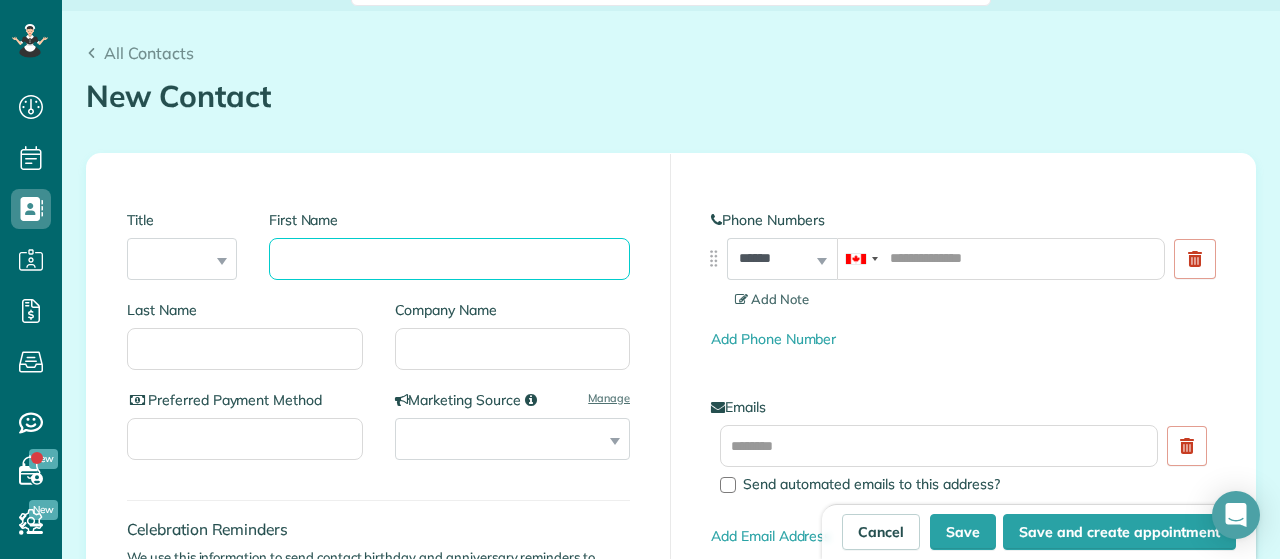 click on "First Name" at bounding box center [449, 259] 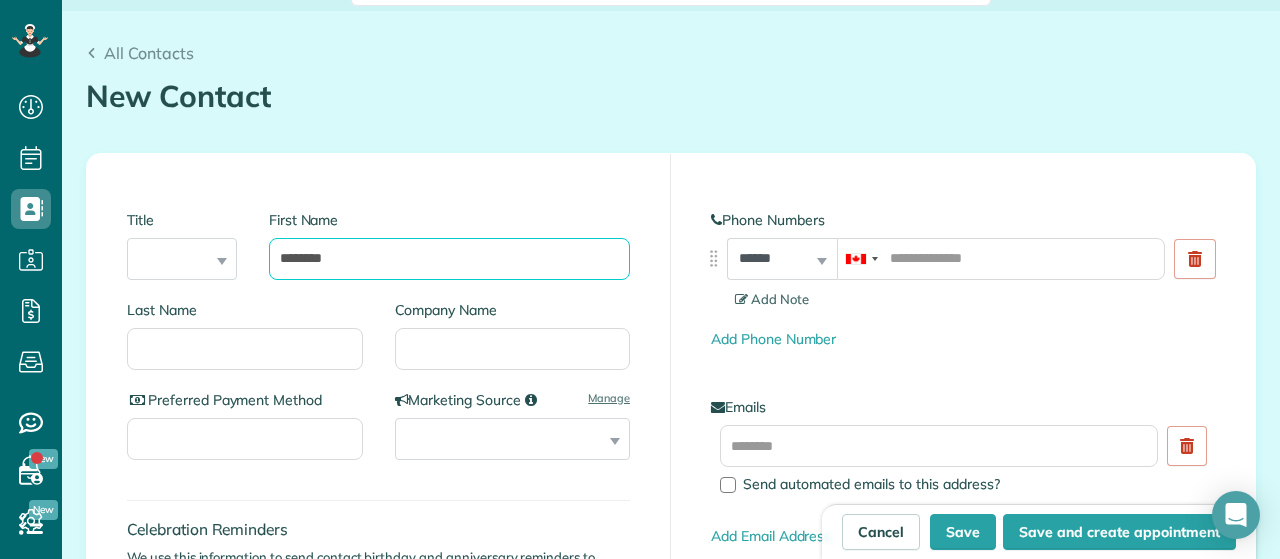 type on "*******" 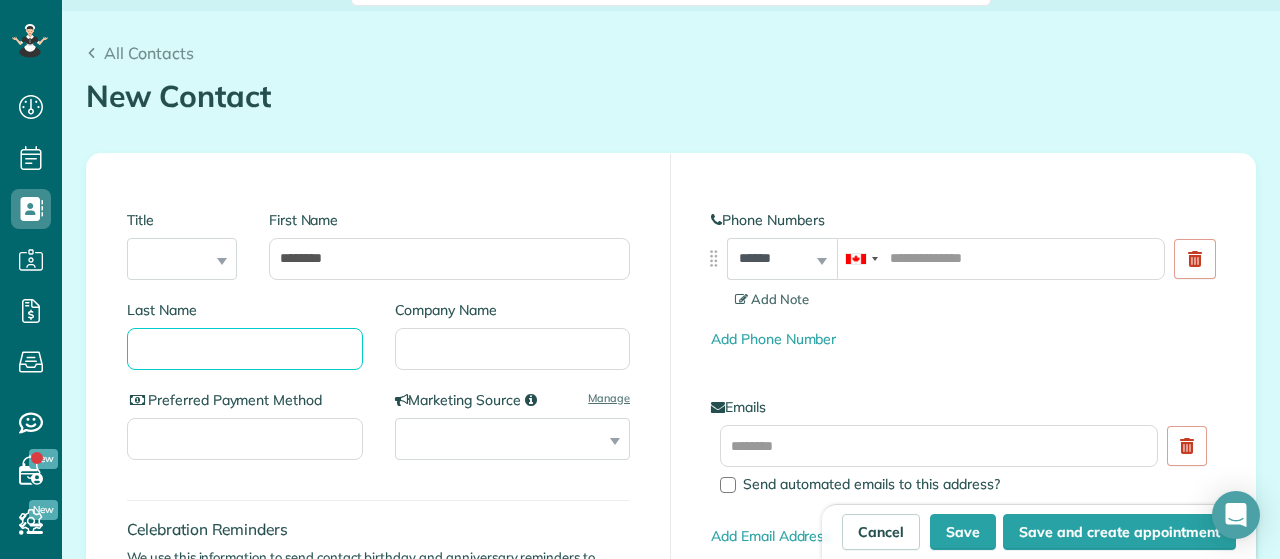 click on "Last Name" at bounding box center [245, 349] 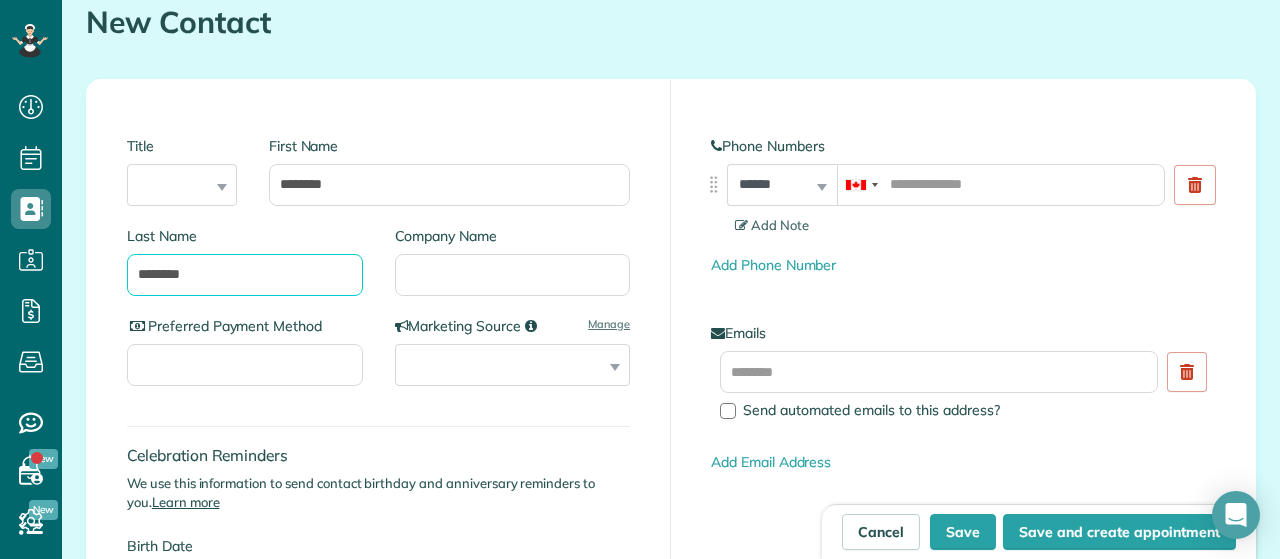 scroll, scrollTop: 240, scrollLeft: 0, axis: vertical 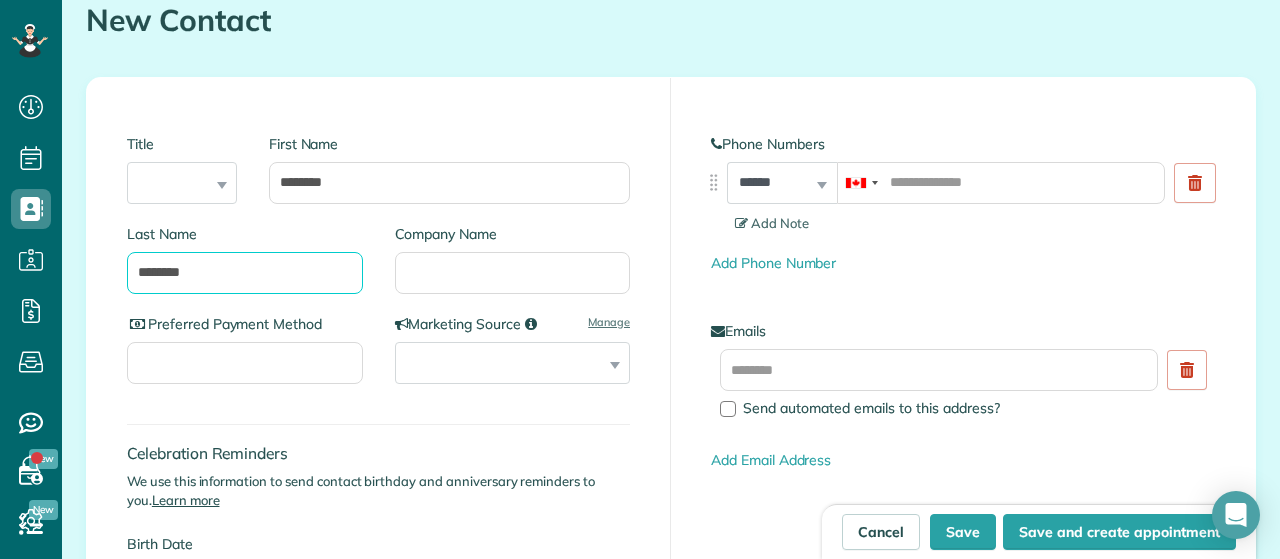 type on "********" 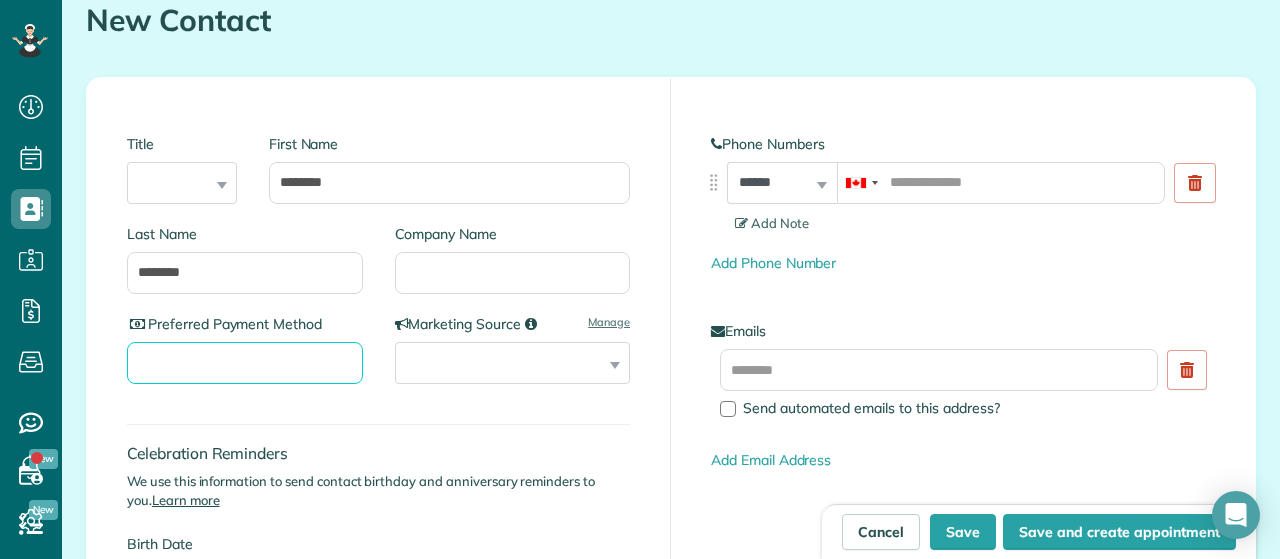 click on "Preferred Payment Method" at bounding box center [245, 363] 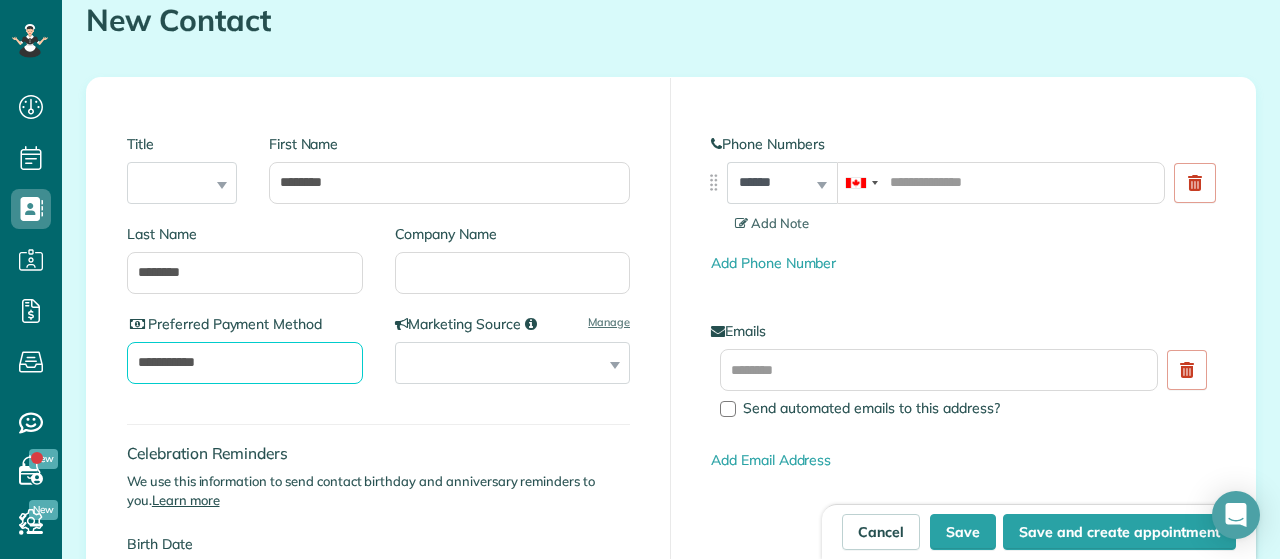 type on "**********" 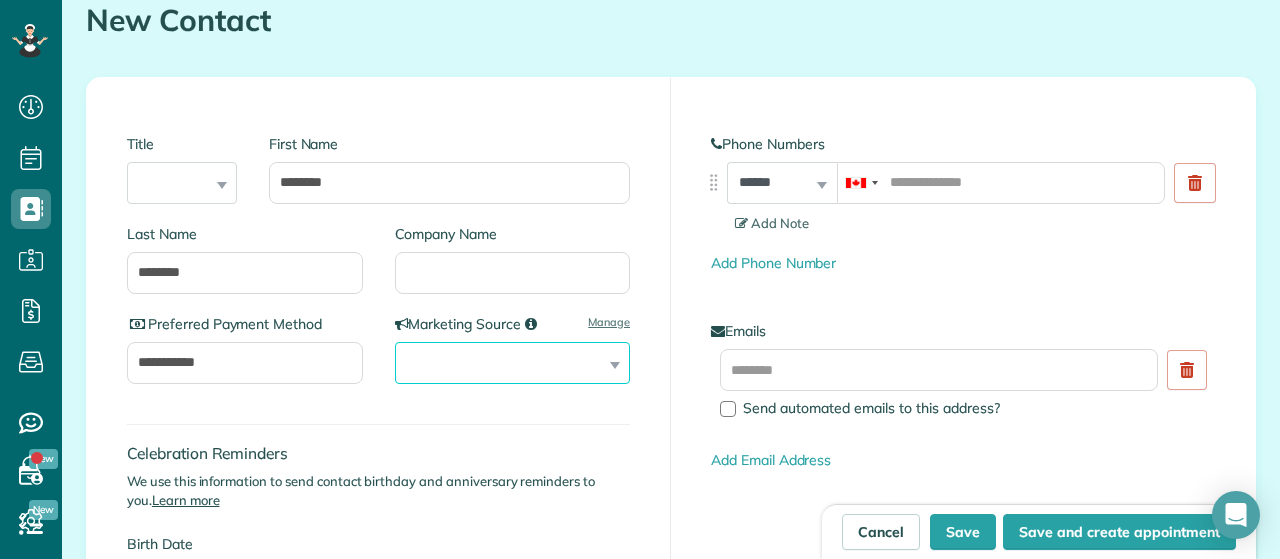 click on "**********" at bounding box center [513, 363] 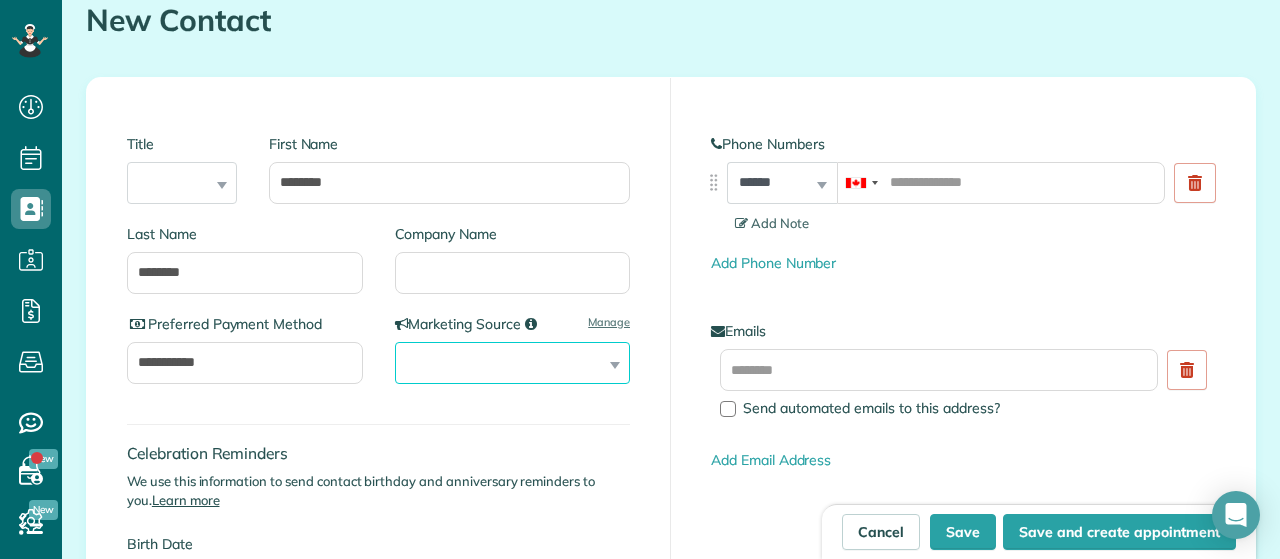 select on "**********" 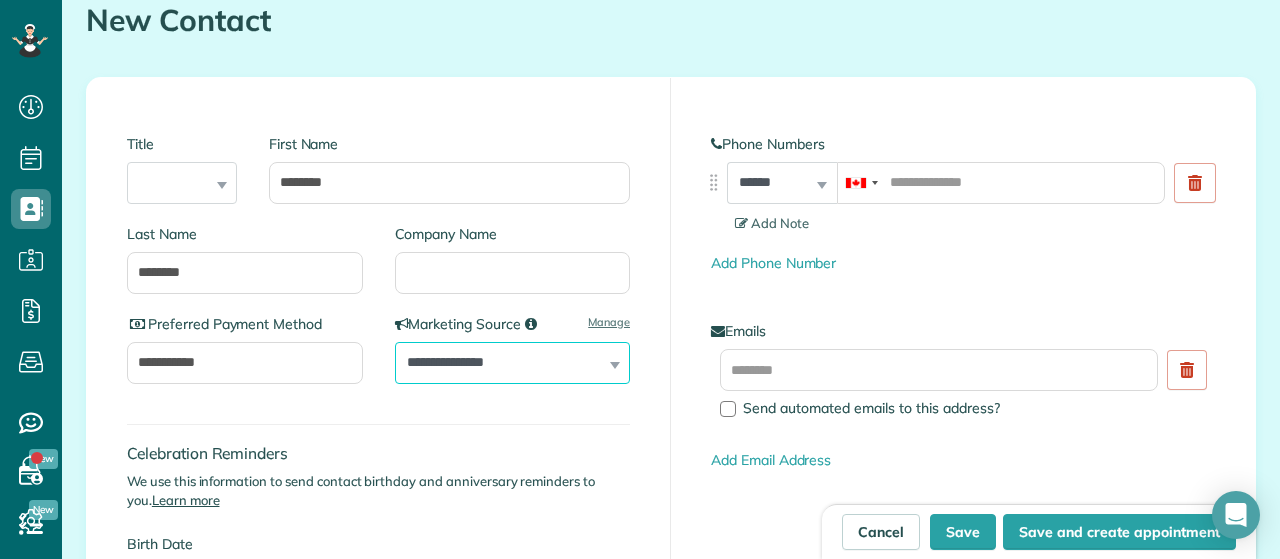 click on "**********" at bounding box center (0, 0) 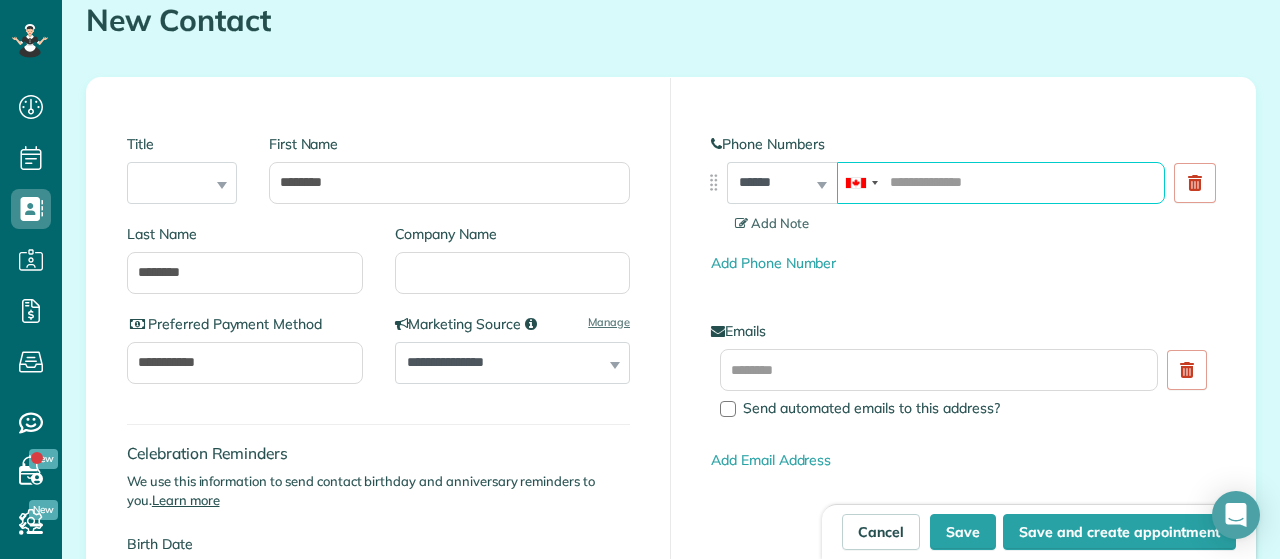 click at bounding box center [1001, 183] 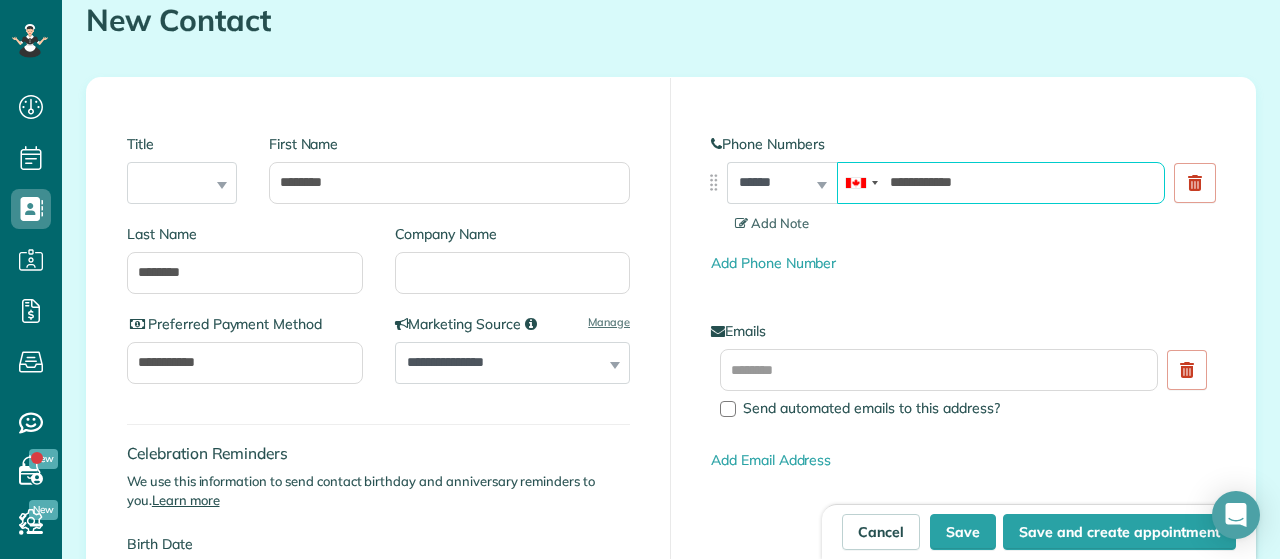 type on "**********" 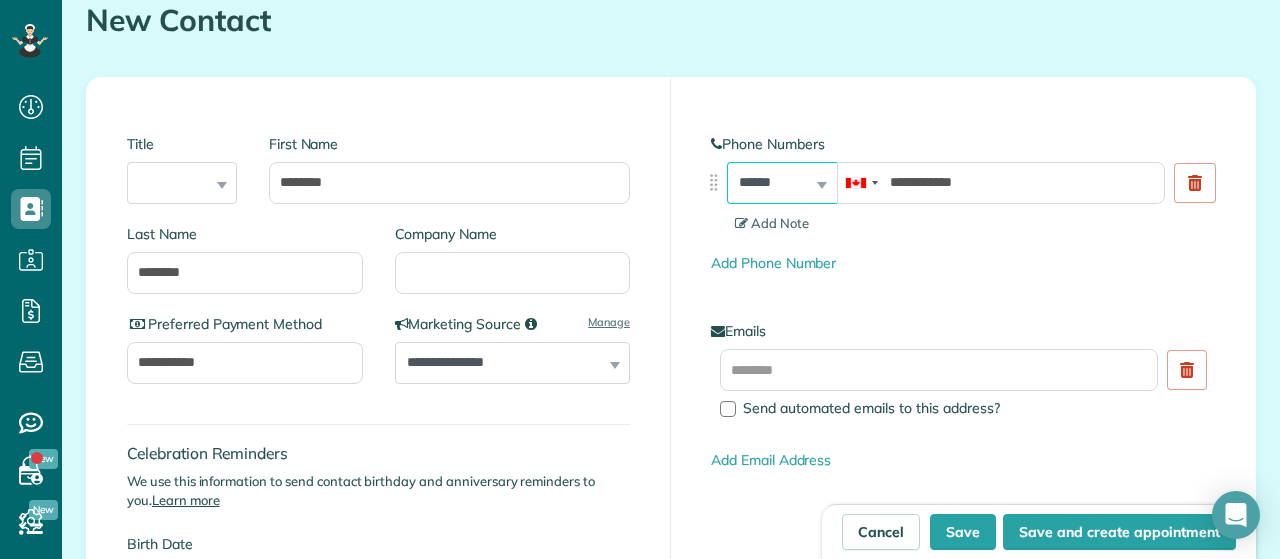 click on "**********" at bounding box center [782, 183] 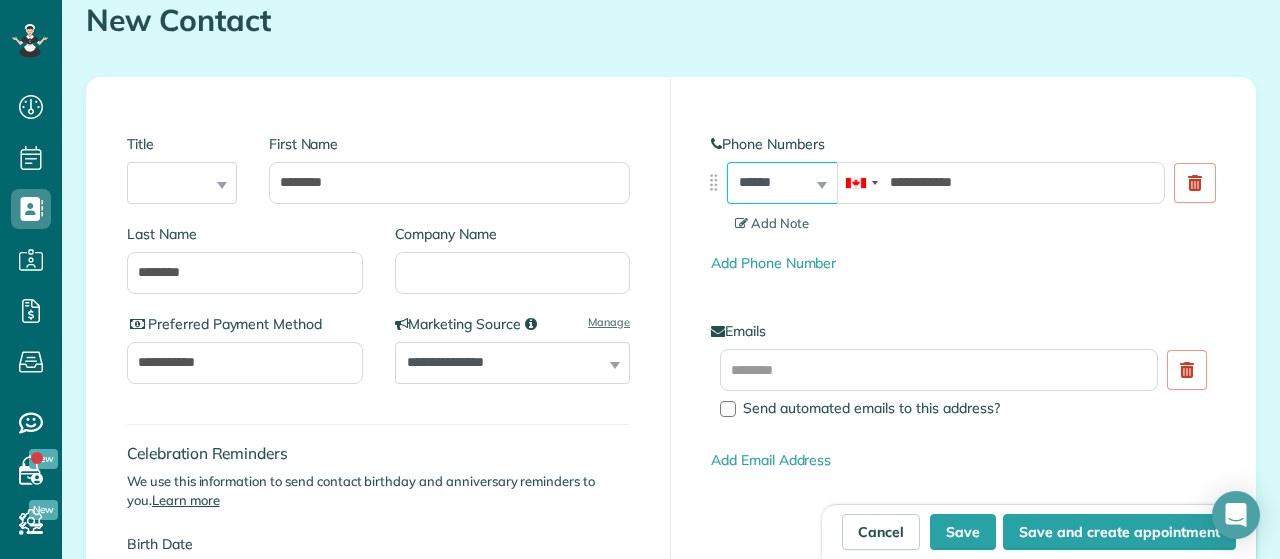 select on "**********" 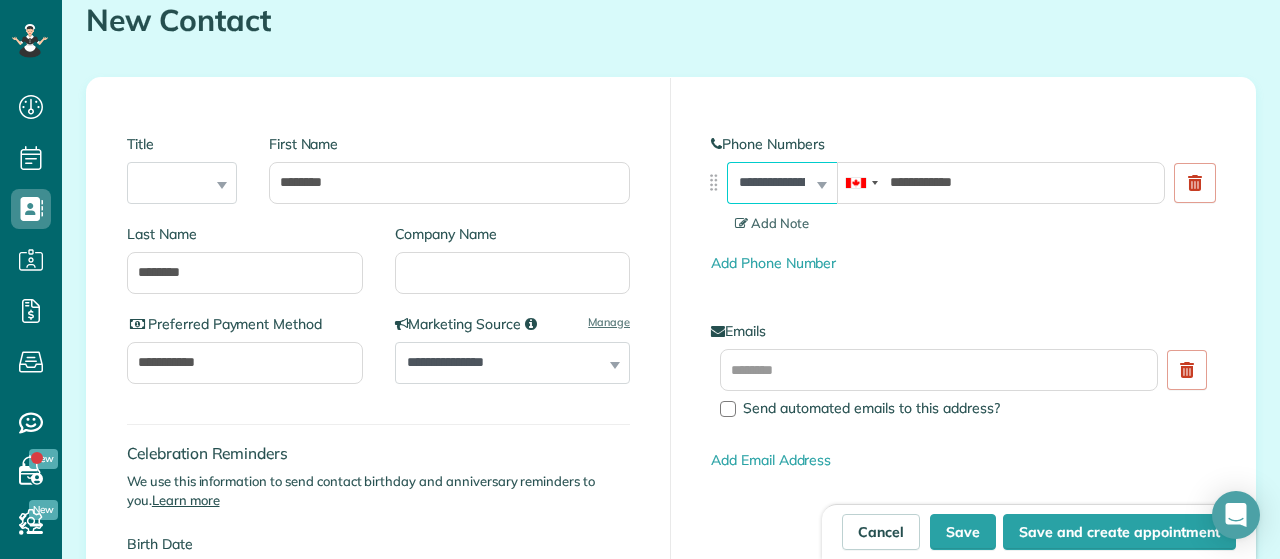click on "**********" at bounding box center (0, 0) 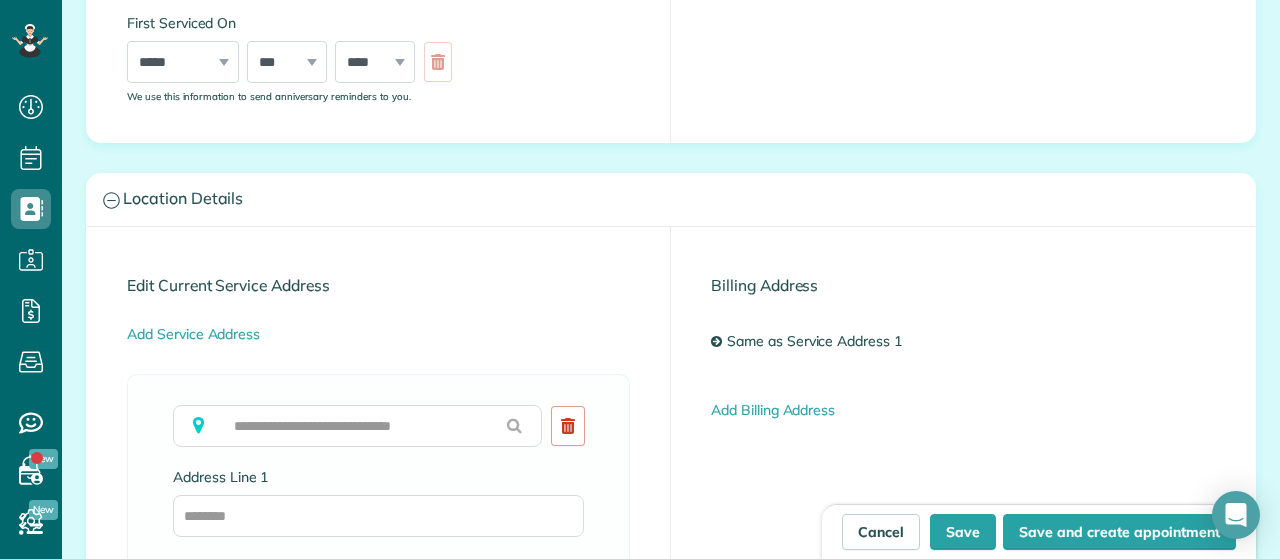 scroll, scrollTop: 1032, scrollLeft: 0, axis: vertical 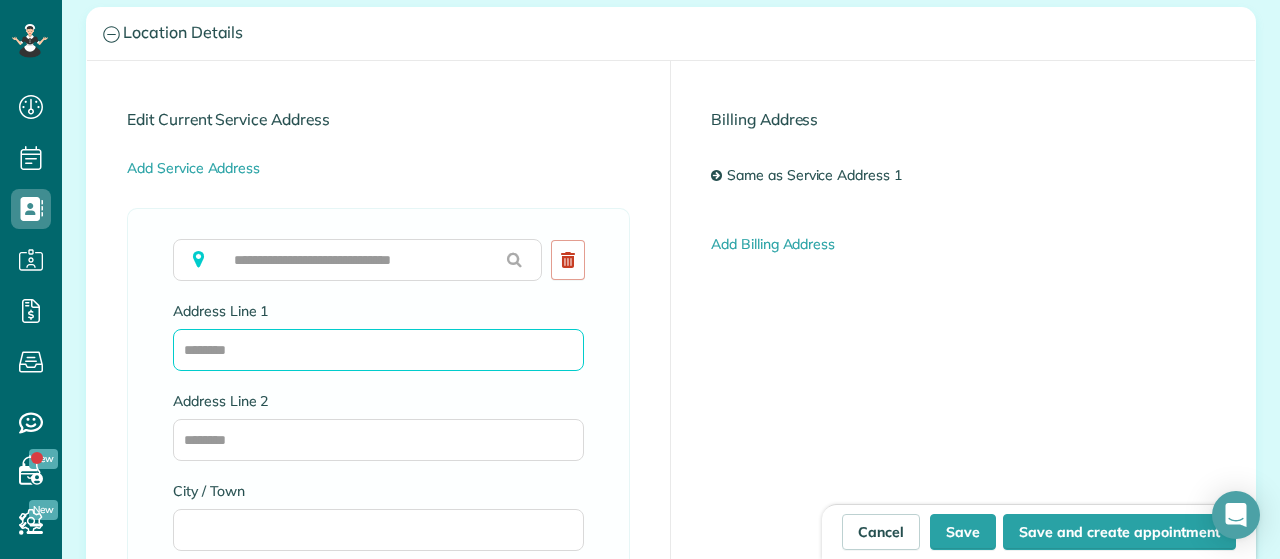 click on "Address Line 1" at bounding box center [378, 350] 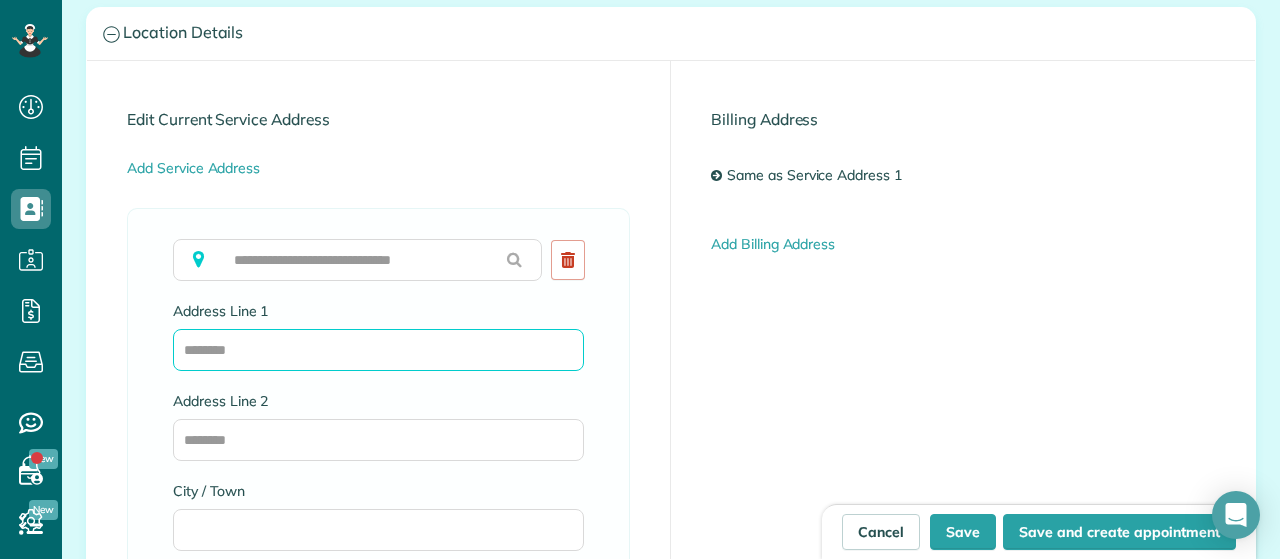 paste on "**********" 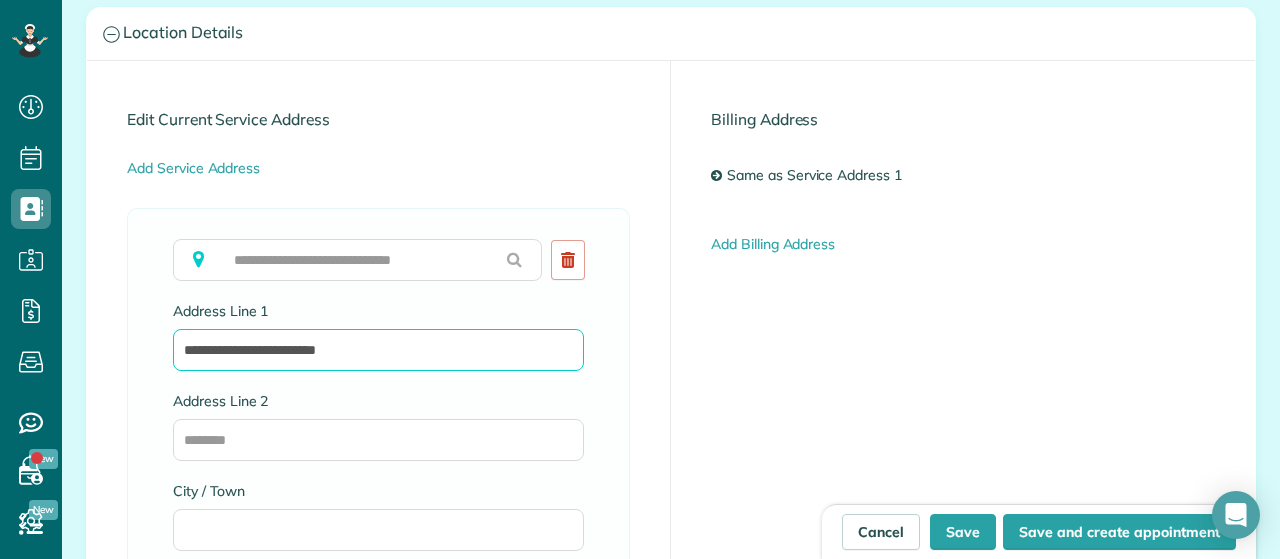 type on "**********" 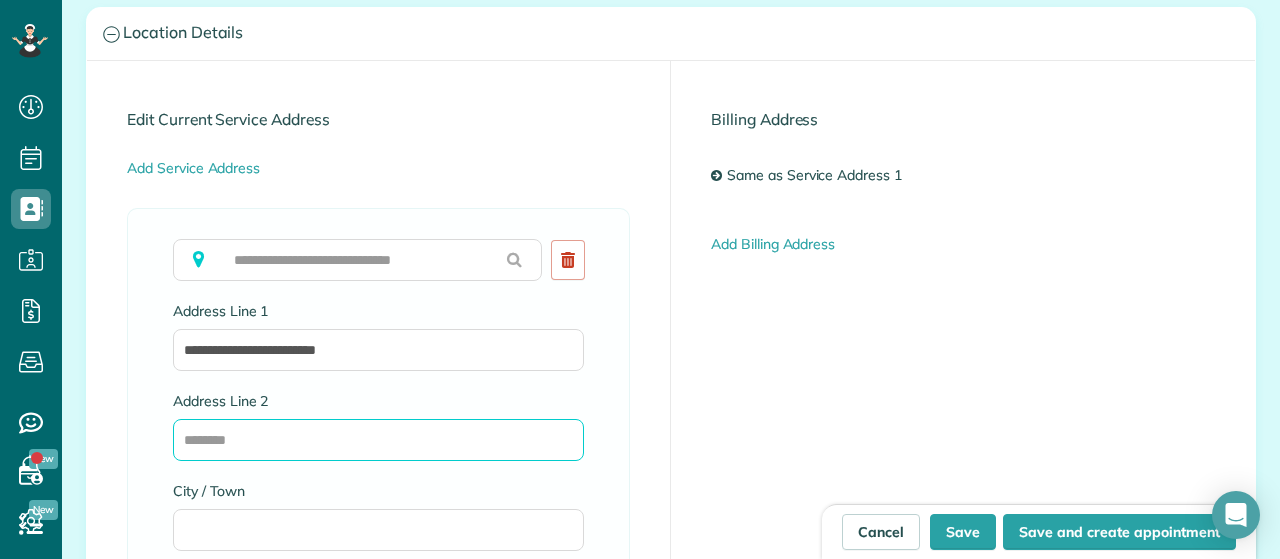 click on "Address Line 2" at bounding box center [378, 440] 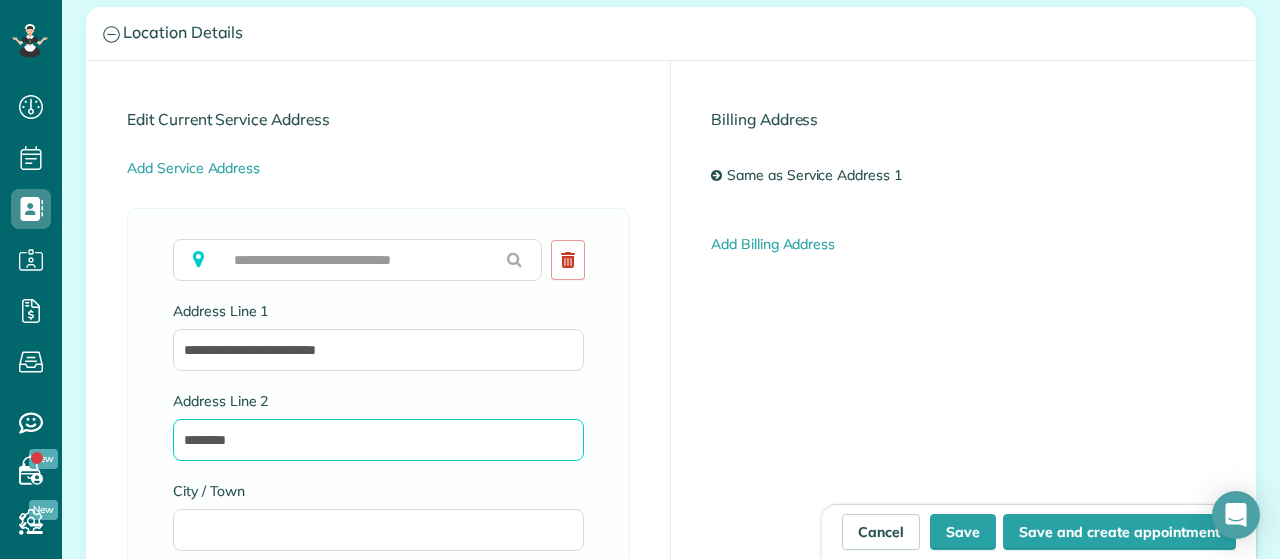 type on "********" 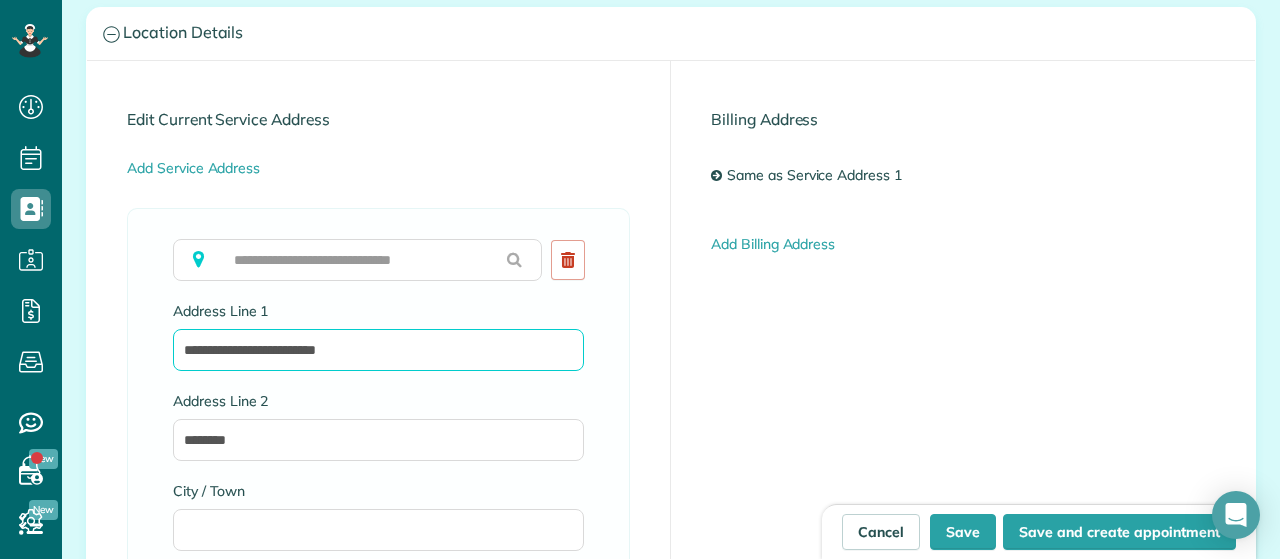 click on "**********" at bounding box center [378, 350] 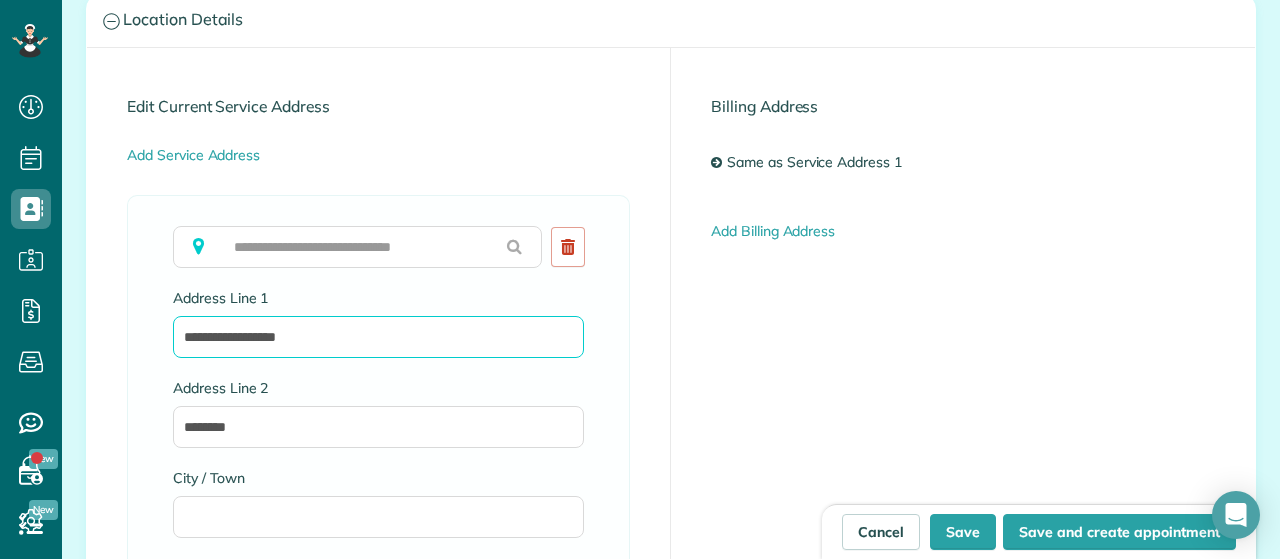 scroll, scrollTop: 1103, scrollLeft: 0, axis: vertical 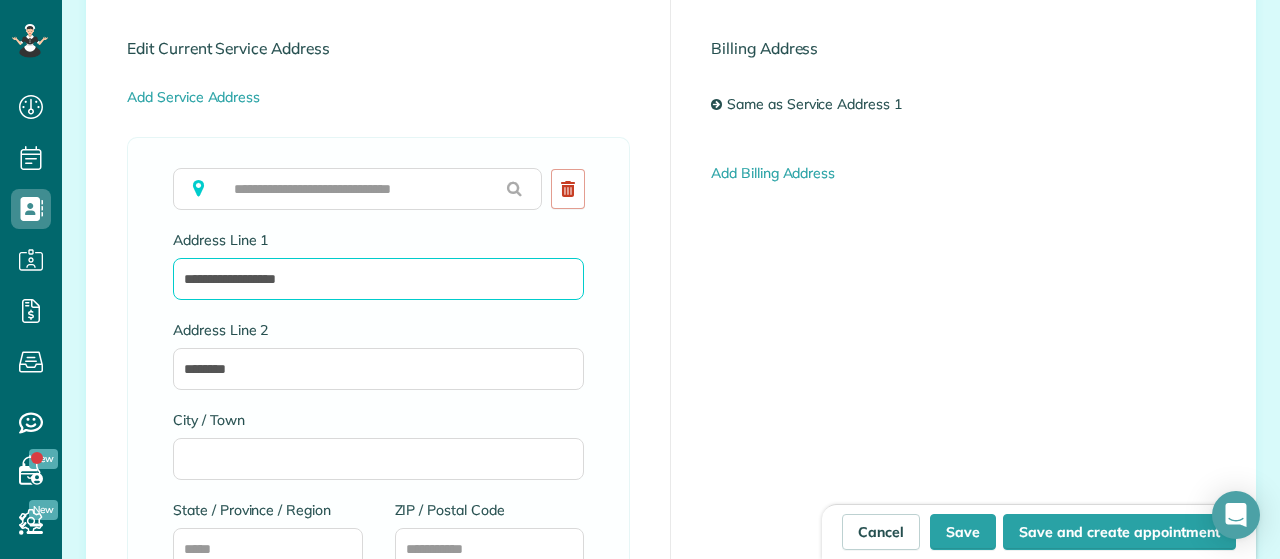 type on "**********" 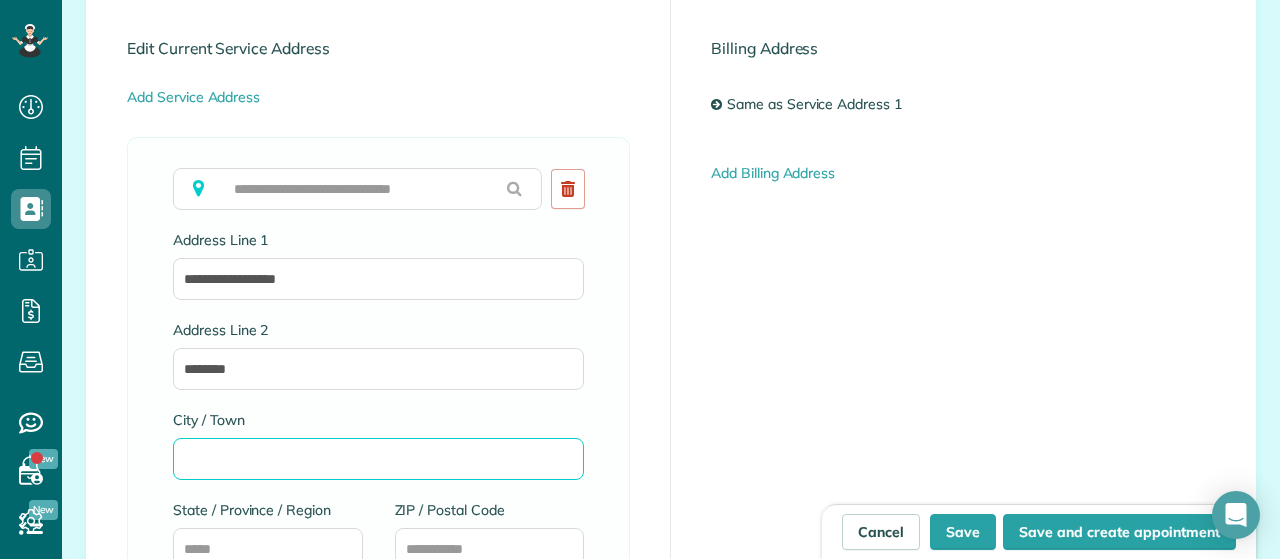 click on "City / Town" at bounding box center (378, 459) 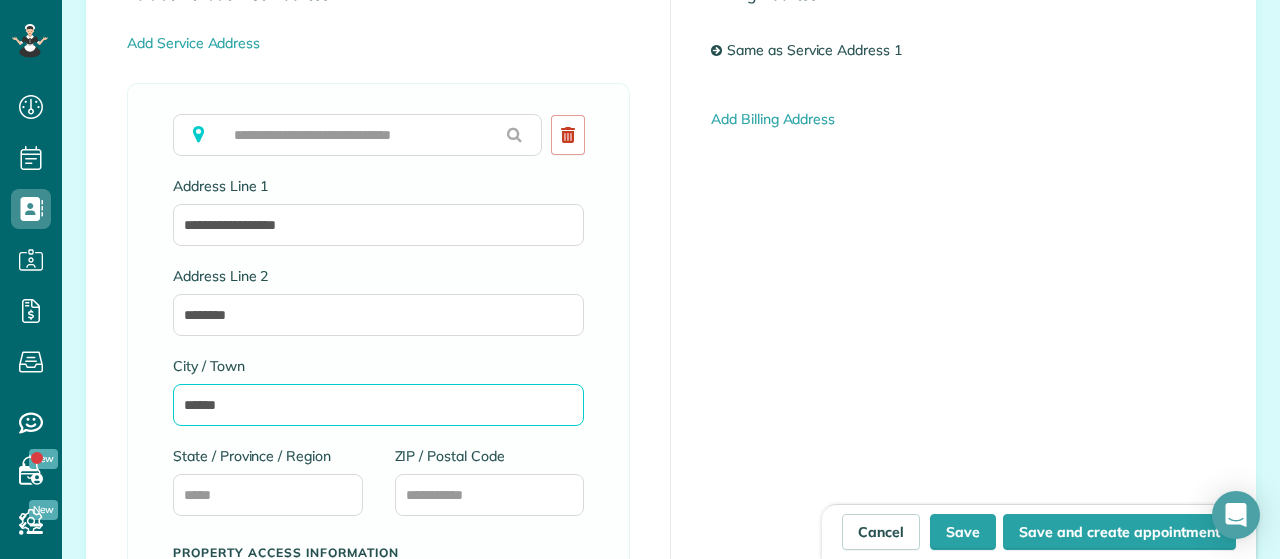 scroll, scrollTop: 1218, scrollLeft: 0, axis: vertical 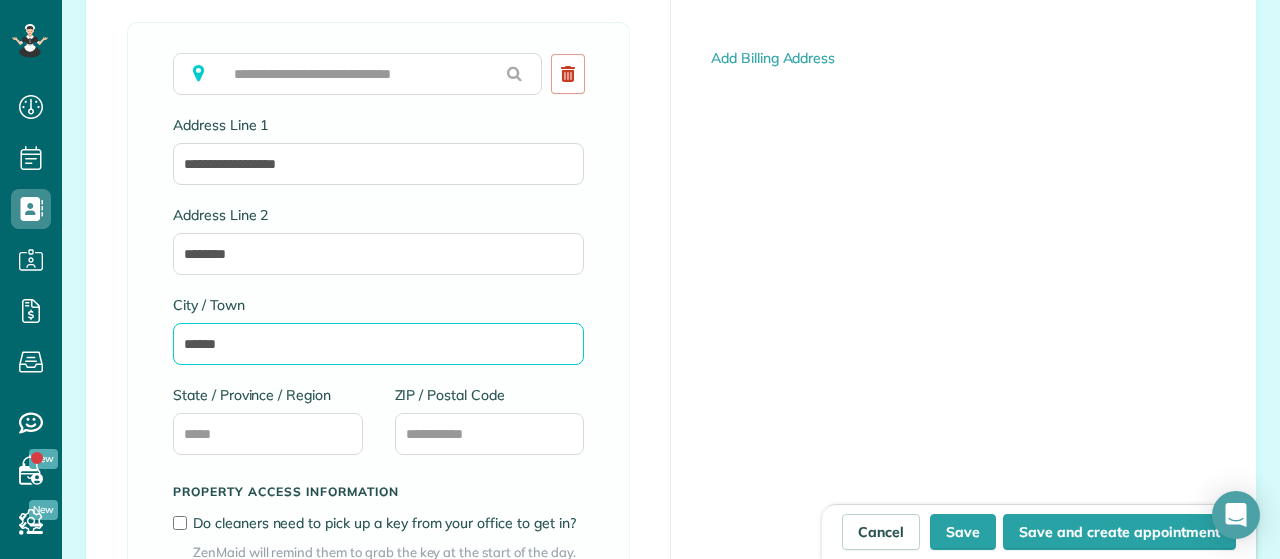 type on "******" 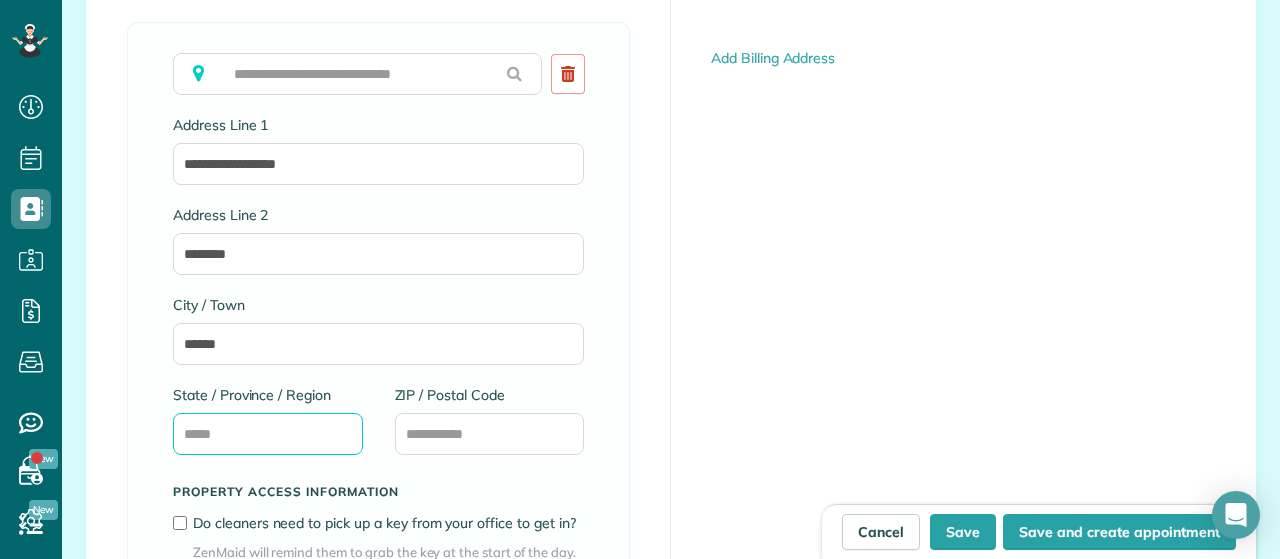 click on "State / Province / Region" at bounding box center [268, 434] 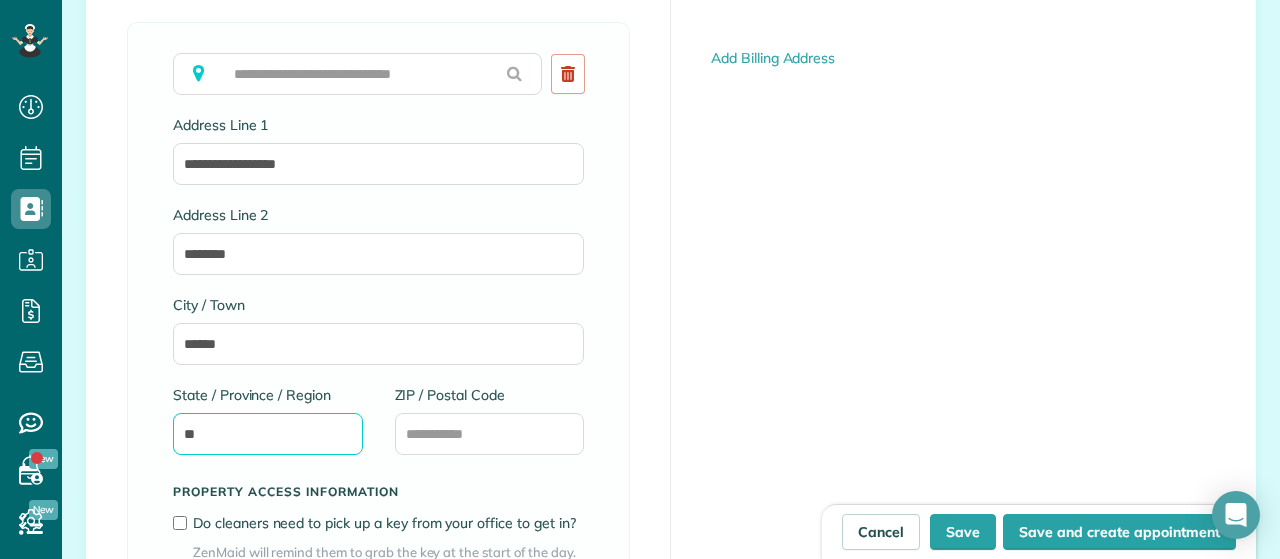 type on "**" 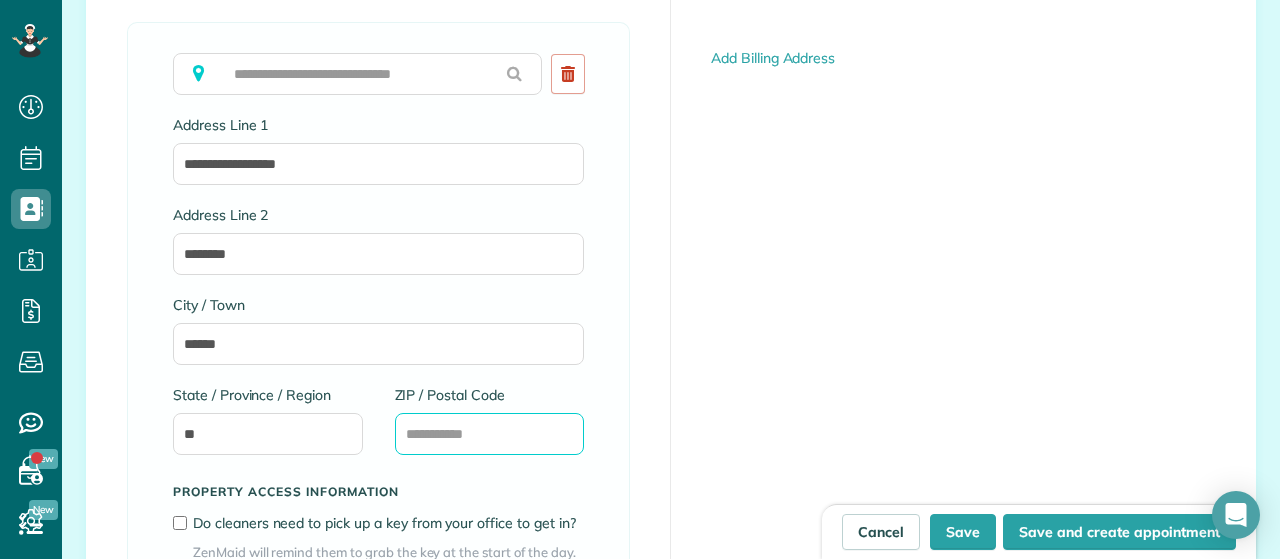 click on "ZIP / Postal Code" at bounding box center (490, 434) 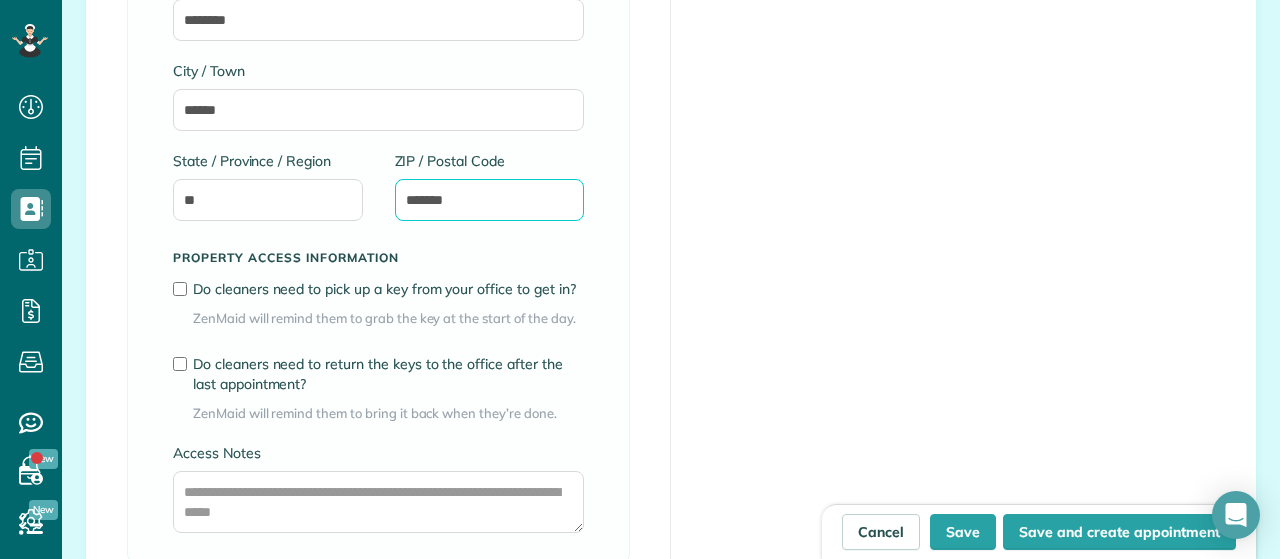 scroll, scrollTop: 1508, scrollLeft: 0, axis: vertical 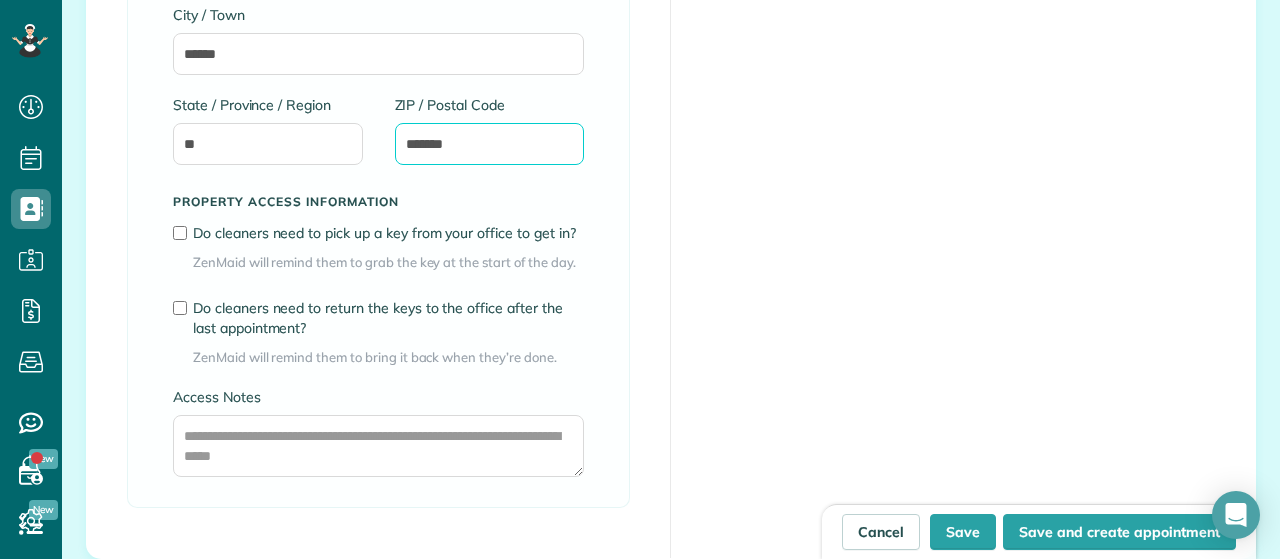 type on "*******" 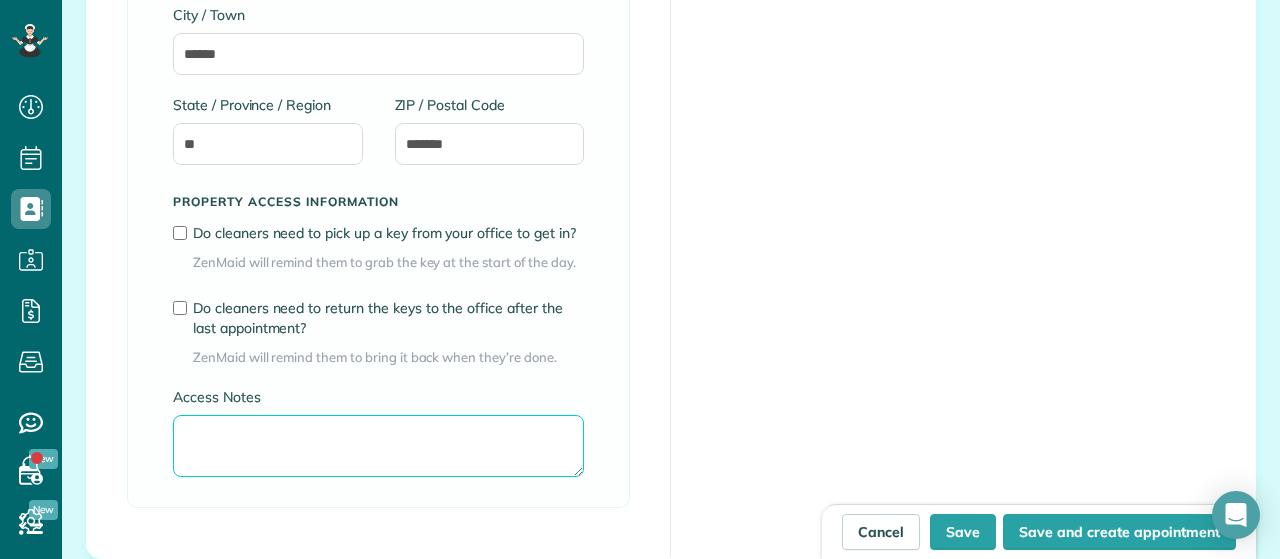 click on "Access Notes" at bounding box center [378, 446] 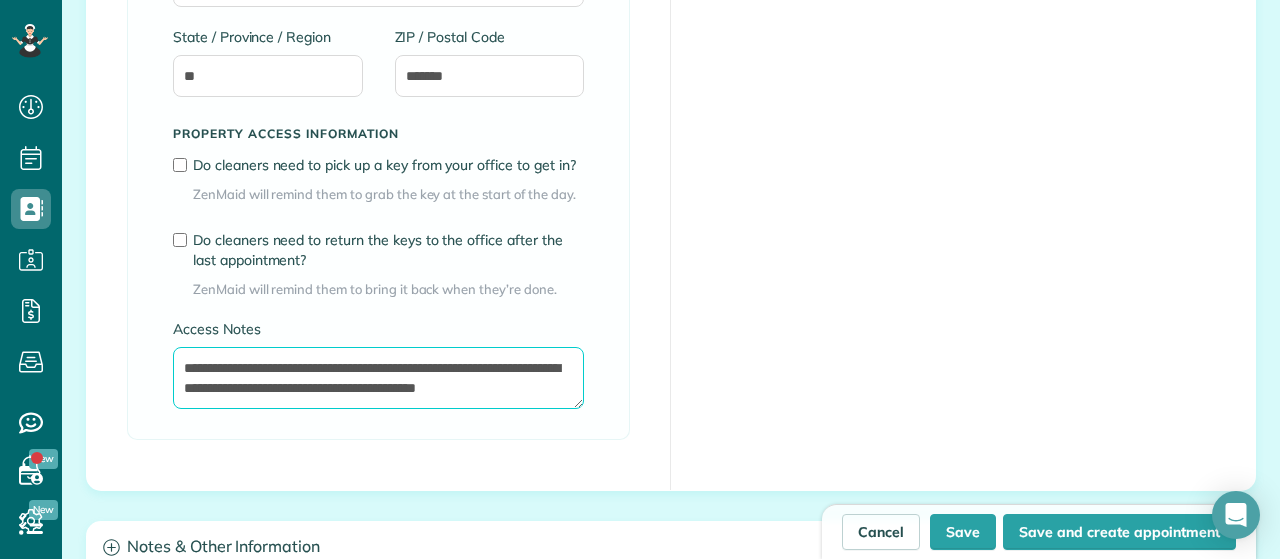 scroll, scrollTop: 1928, scrollLeft: 0, axis: vertical 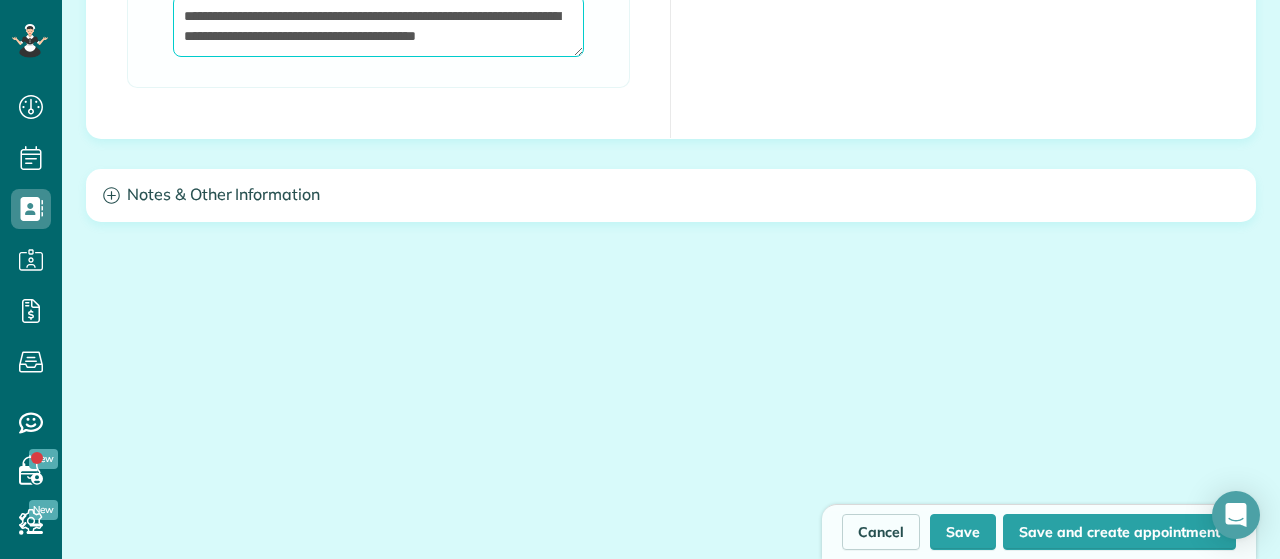 type on "**********" 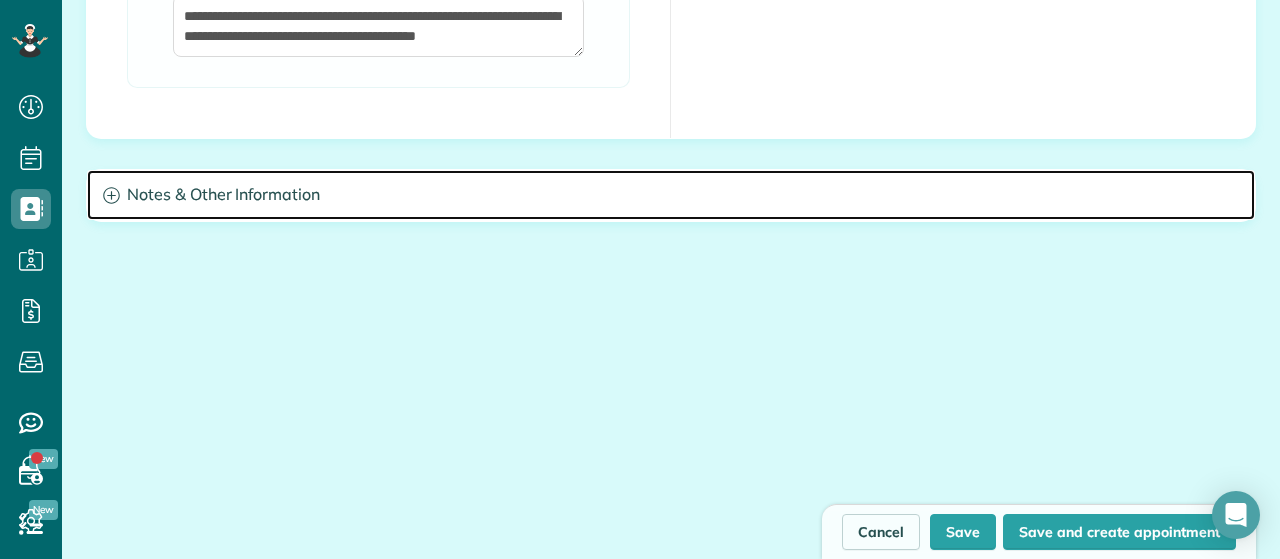 click on "Notes & Other Information" at bounding box center (671, 195) 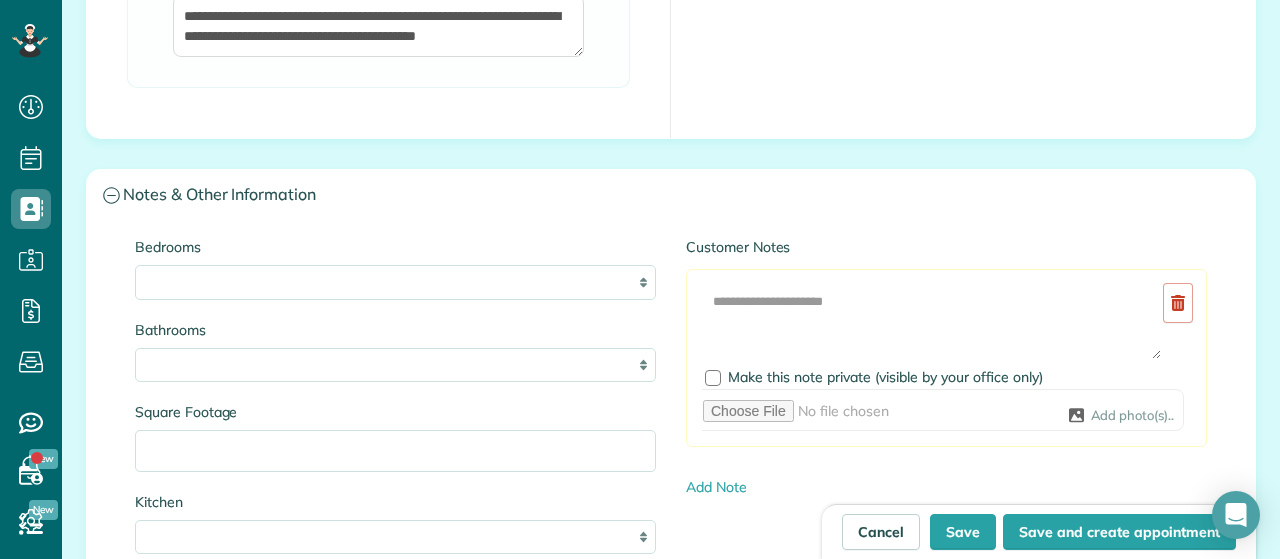 click on "*
*
*
*
**" at bounding box center (395, 282) 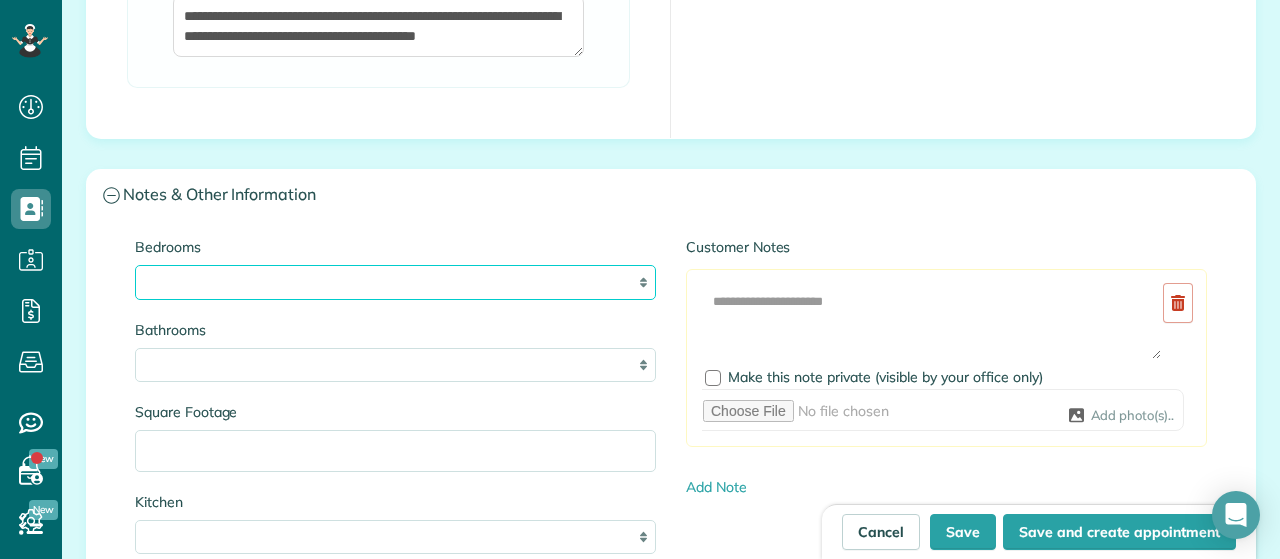 click on "*
*
*
*
**" at bounding box center (395, 282) 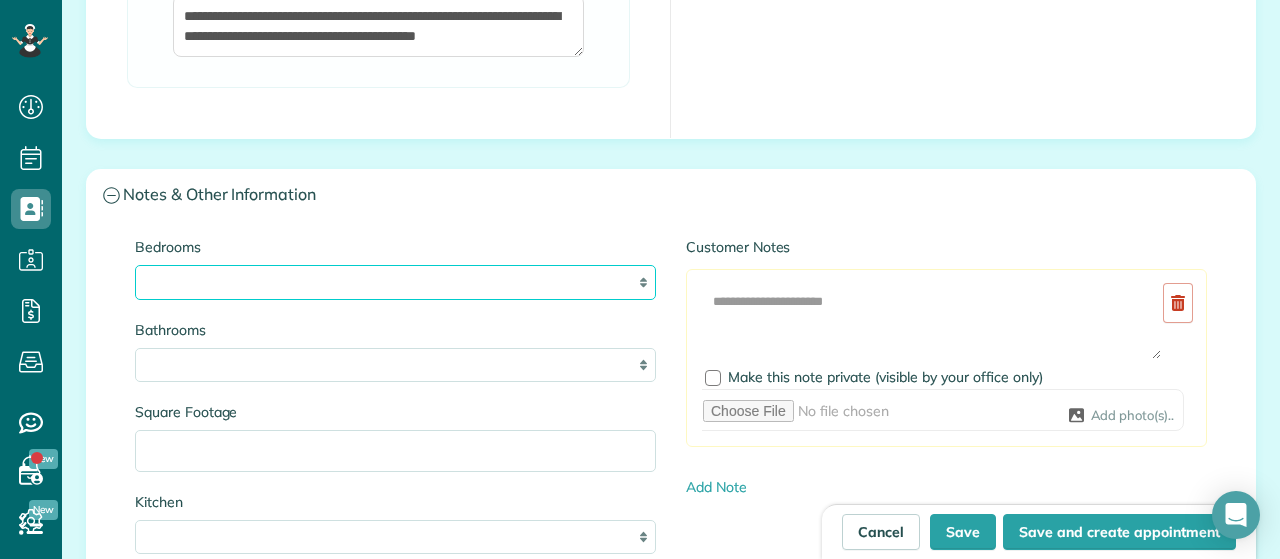 select on "*" 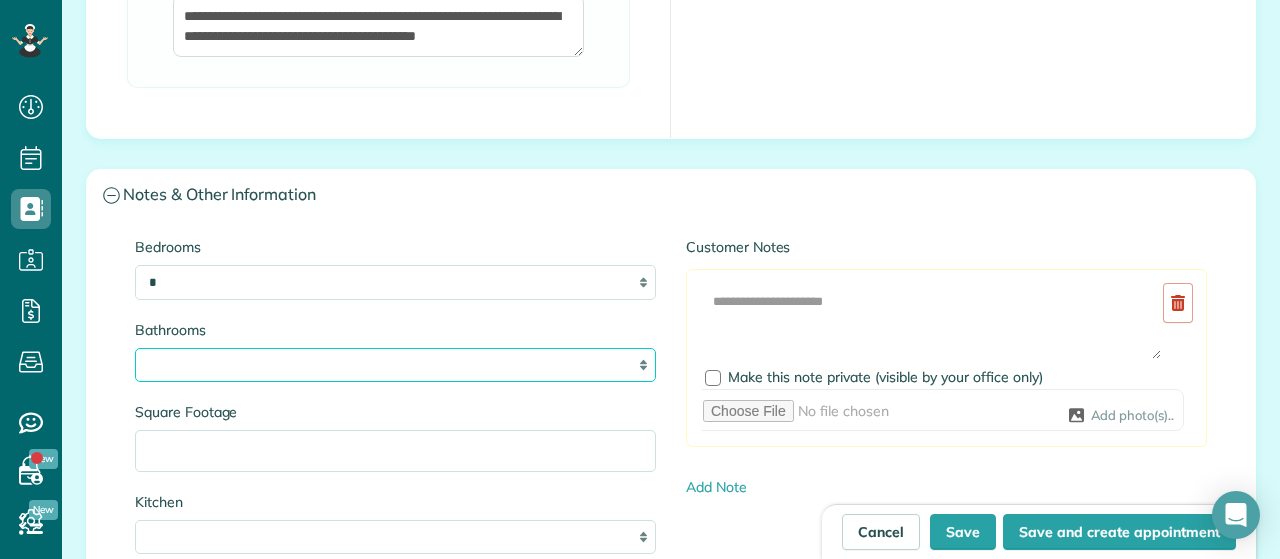 click on "*
***
*
***
*
***
*
***
**" at bounding box center [395, 365] 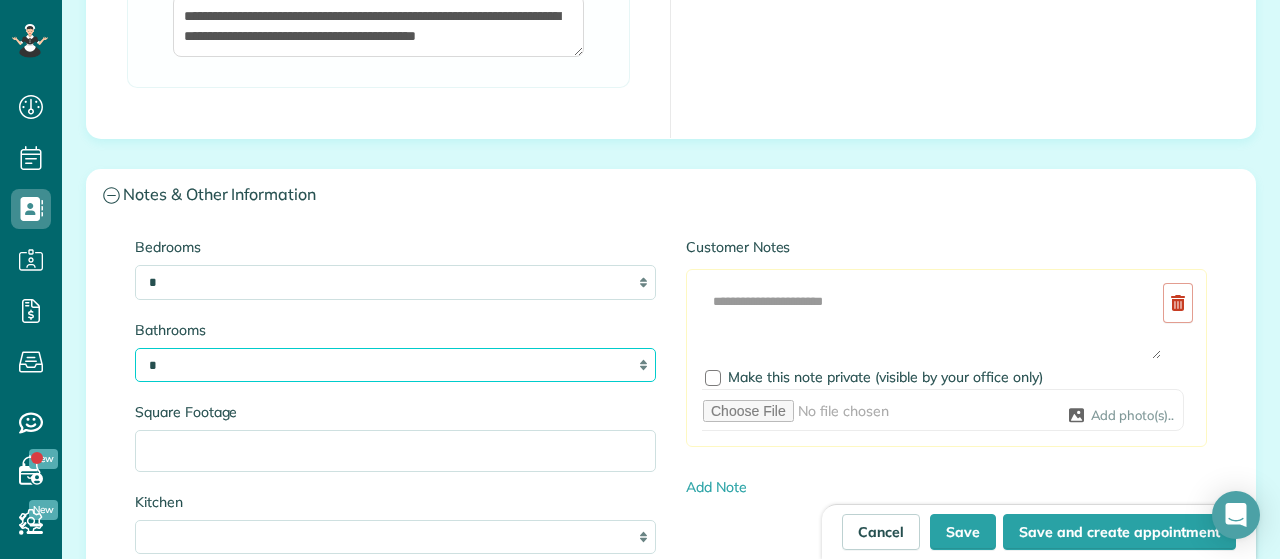 click on "*" at bounding box center (0, 0) 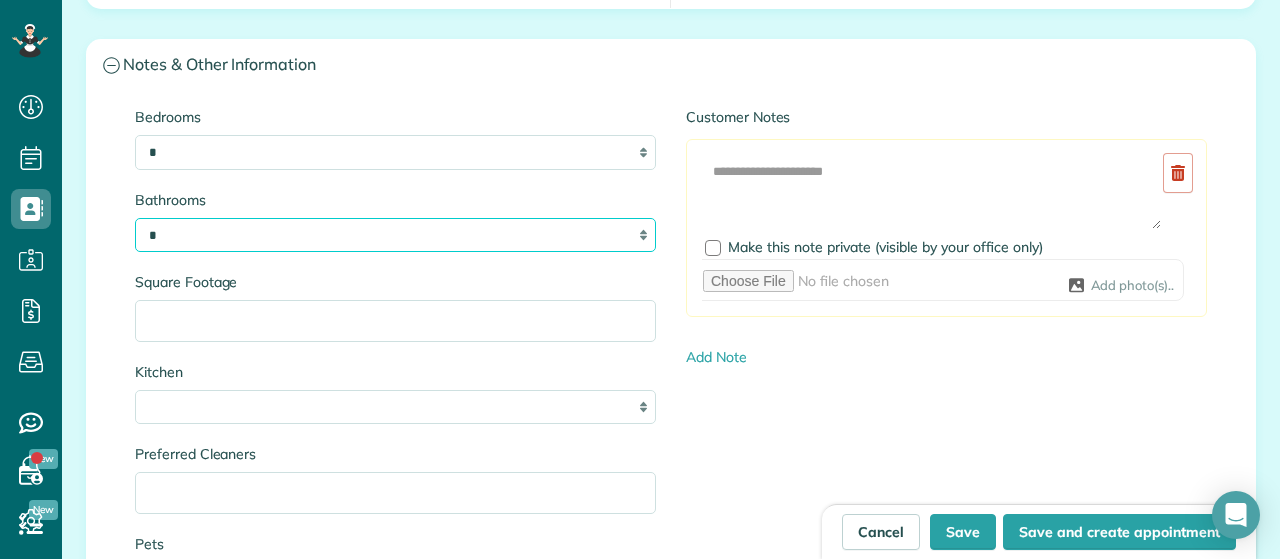 scroll, scrollTop: 2058, scrollLeft: 0, axis: vertical 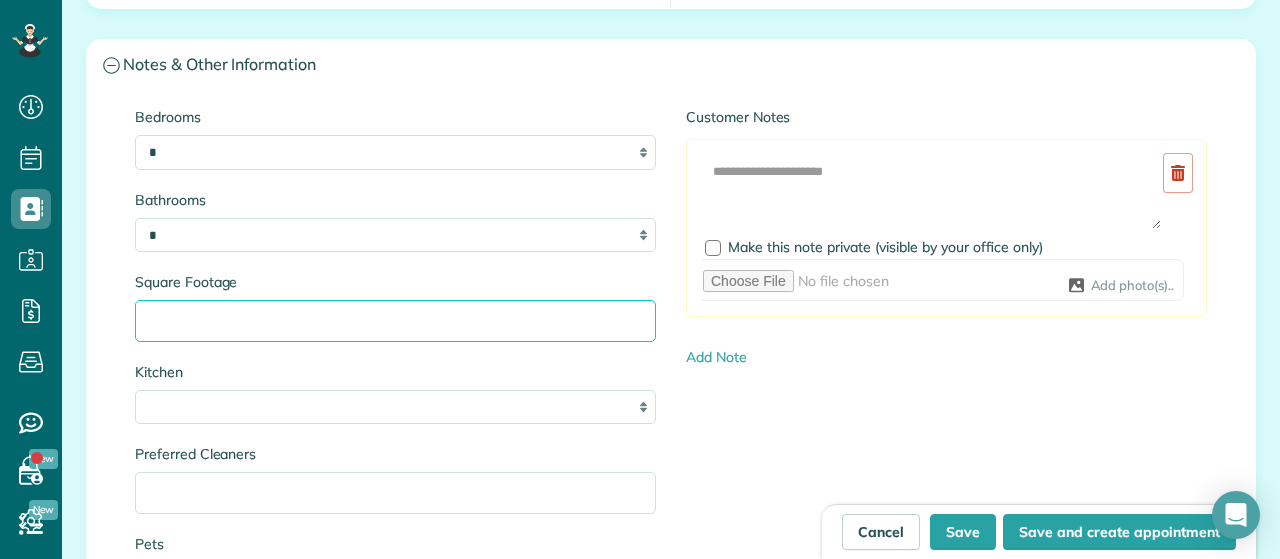 click on "Square Footage" at bounding box center (395, 321) 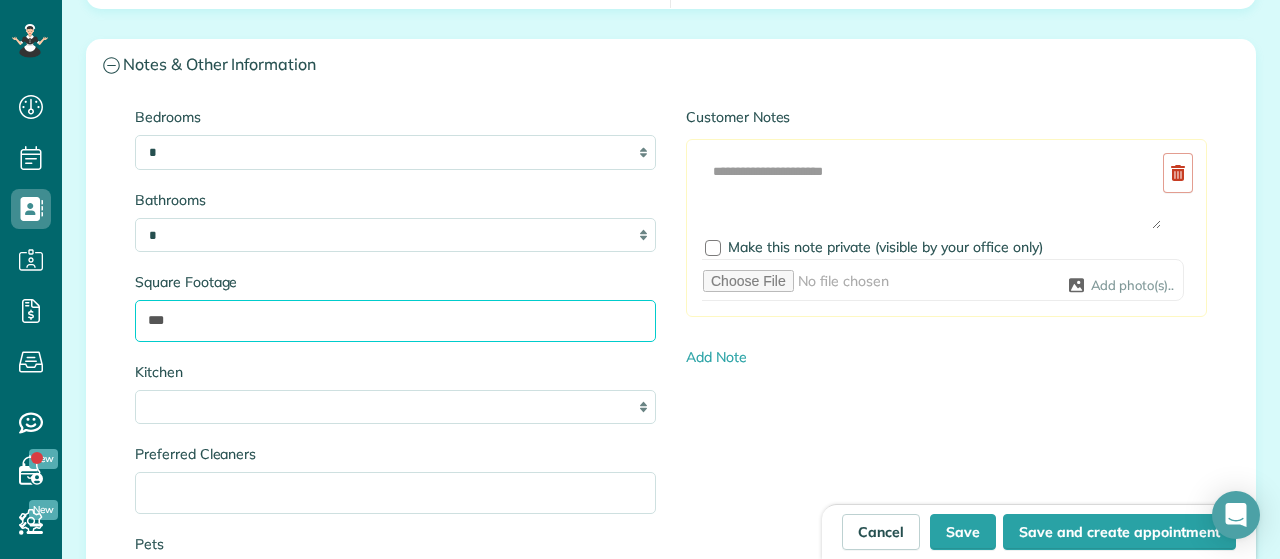 scroll, scrollTop: 2092, scrollLeft: 0, axis: vertical 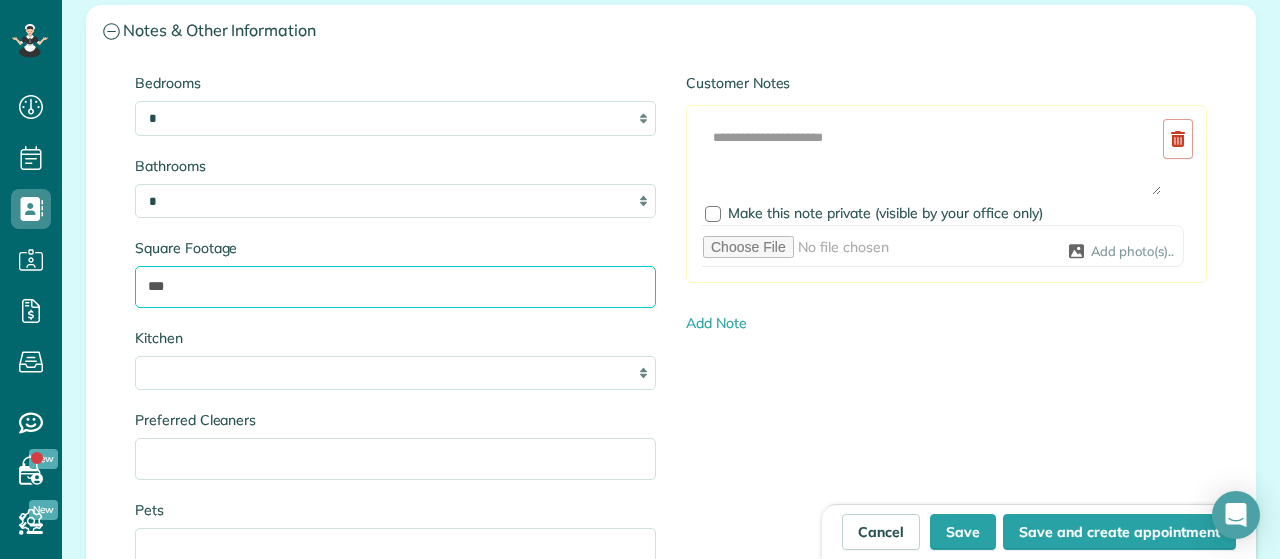 type on "***" 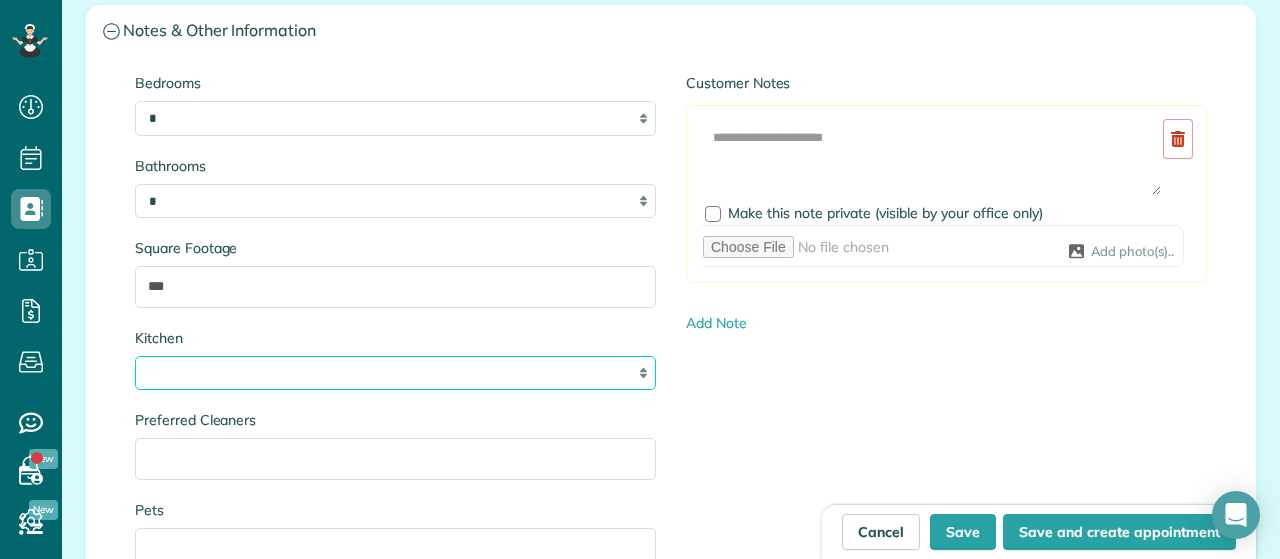 click on "*
*
*
*" at bounding box center [395, 373] 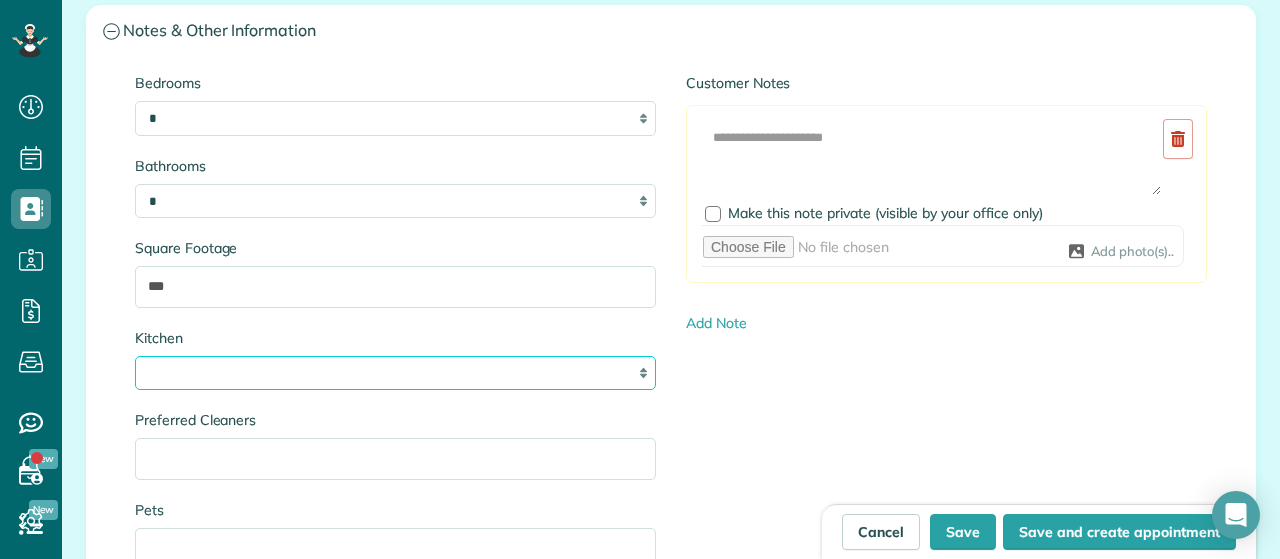 select on "*" 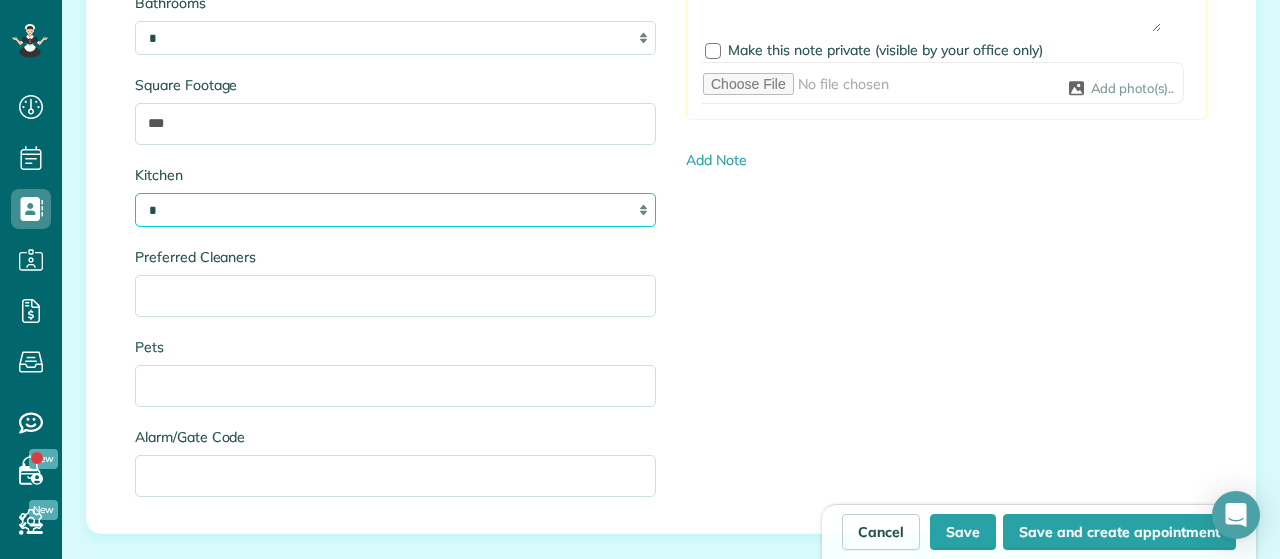 scroll, scrollTop: 2284, scrollLeft: 0, axis: vertical 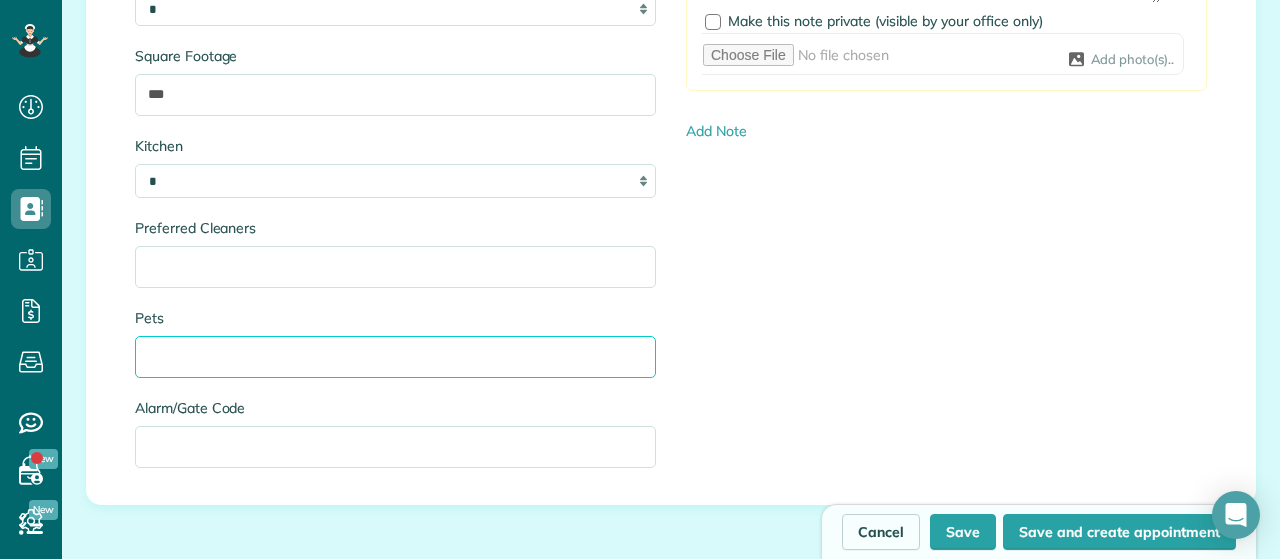 click on "Pets" at bounding box center (395, 357) 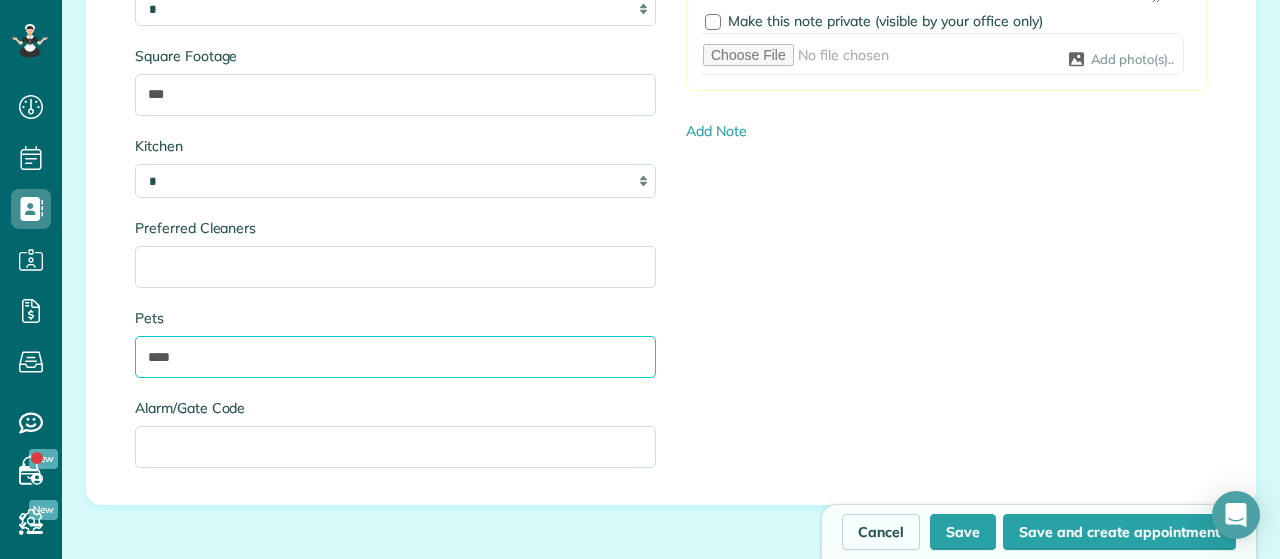 scroll, scrollTop: 1988, scrollLeft: 0, axis: vertical 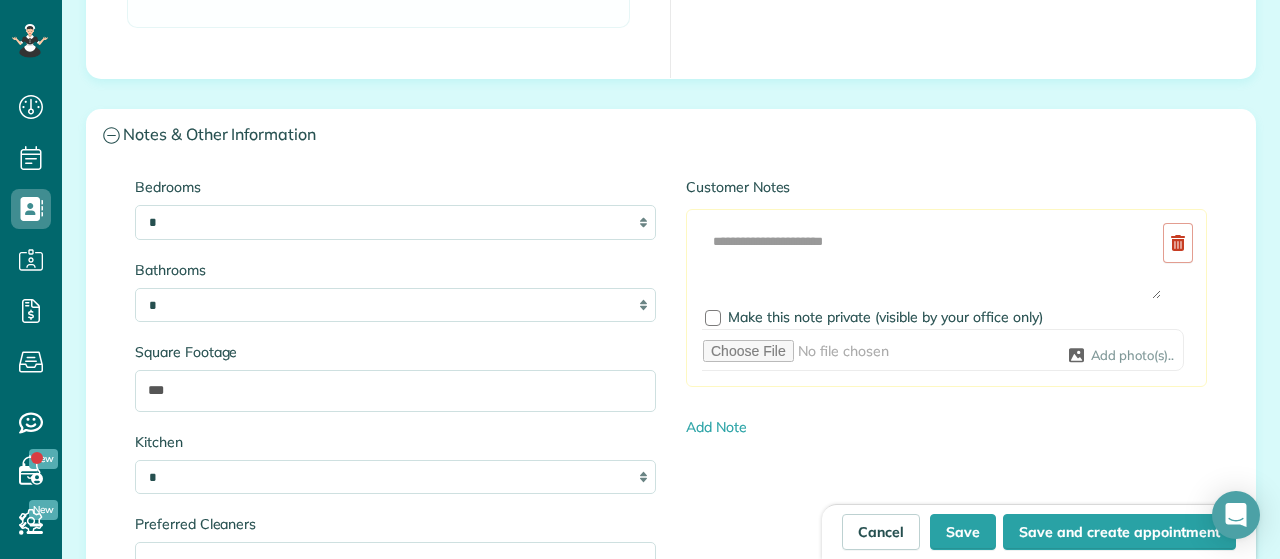 type on "****" 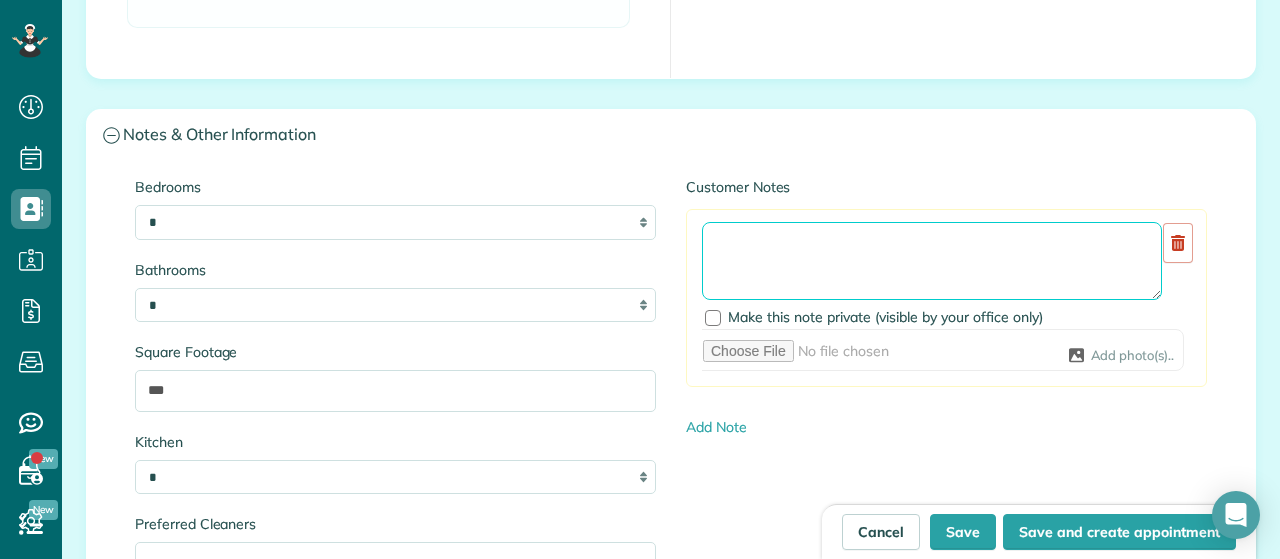 click at bounding box center [932, 261] 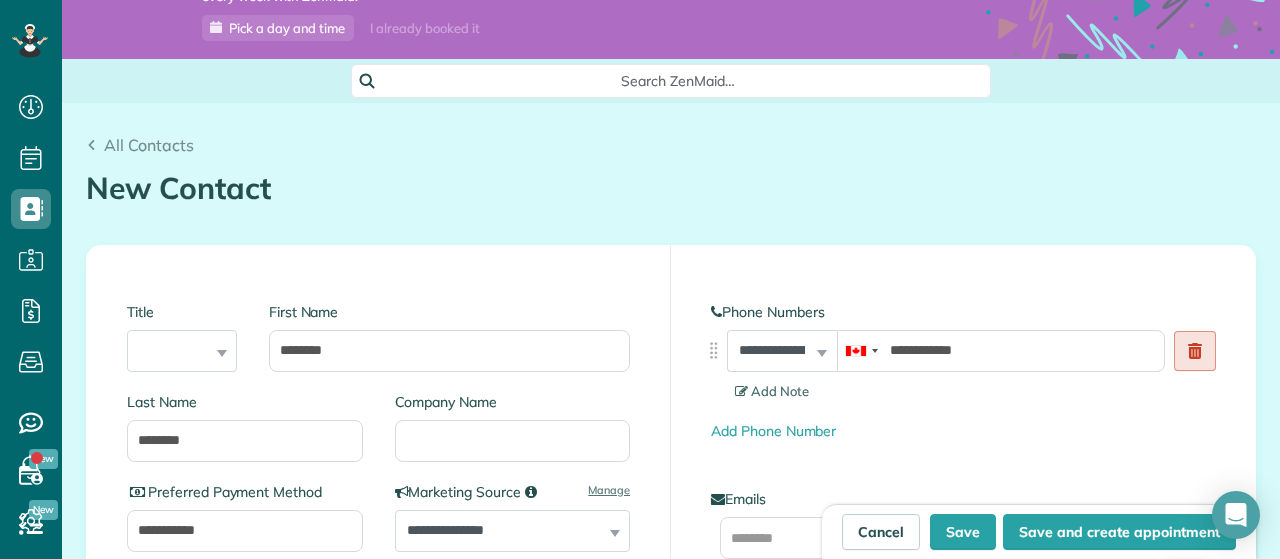 scroll, scrollTop: 271, scrollLeft: 0, axis: vertical 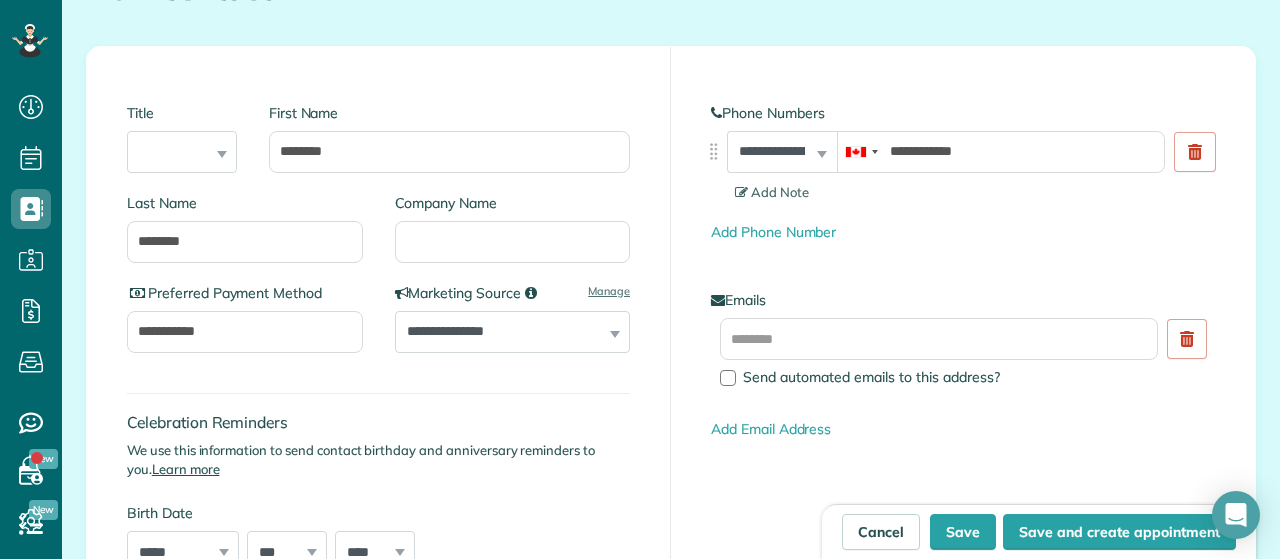 type on "**********" 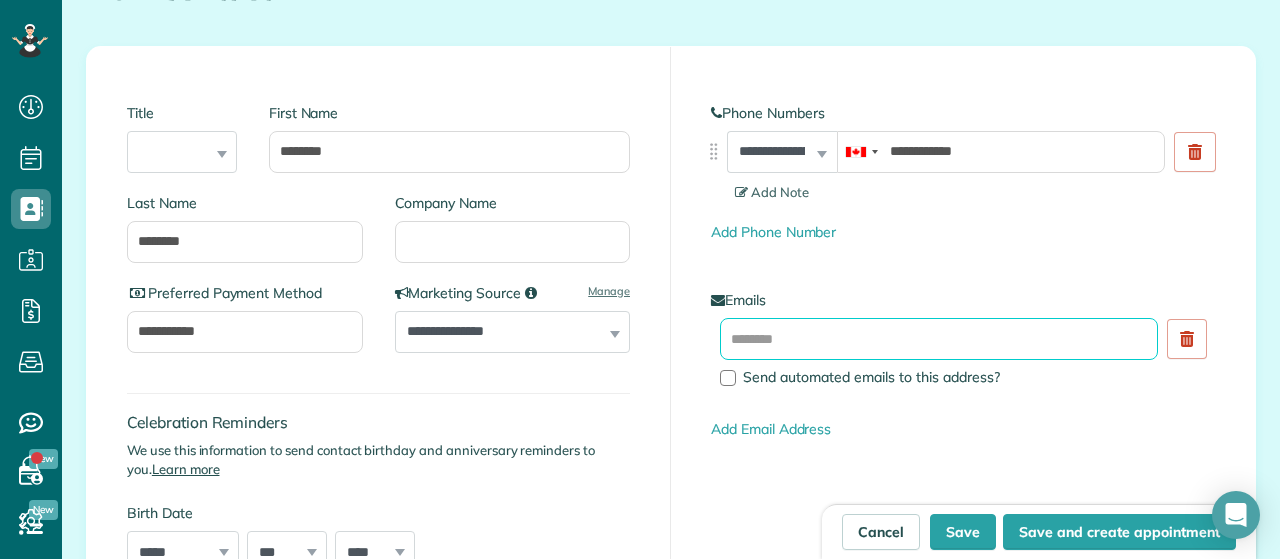 click at bounding box center (939, 339) 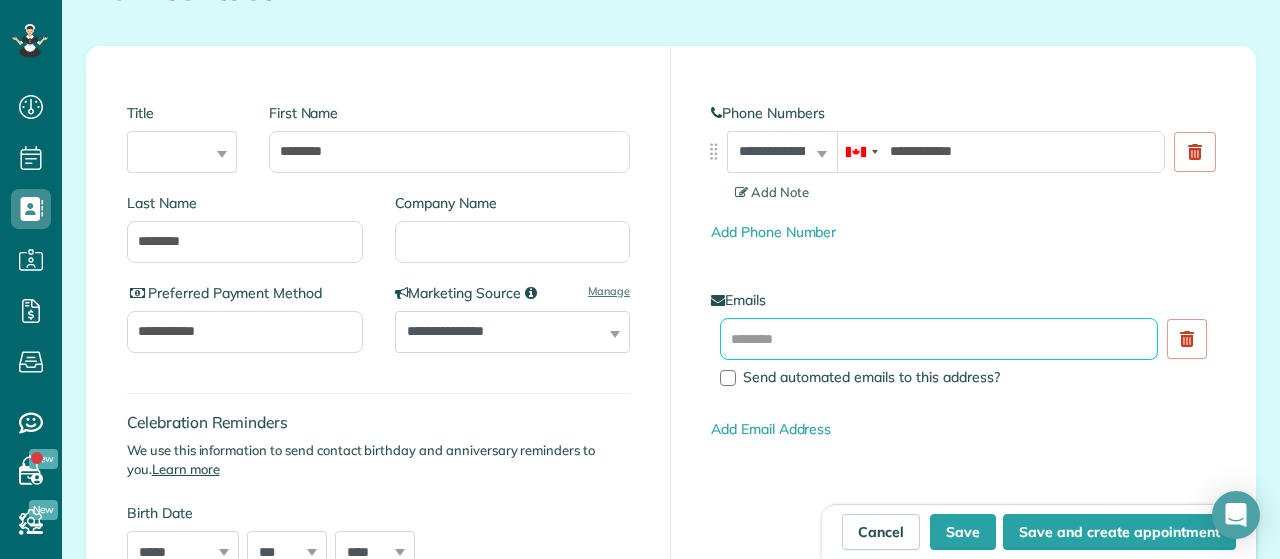 paste on "**********" 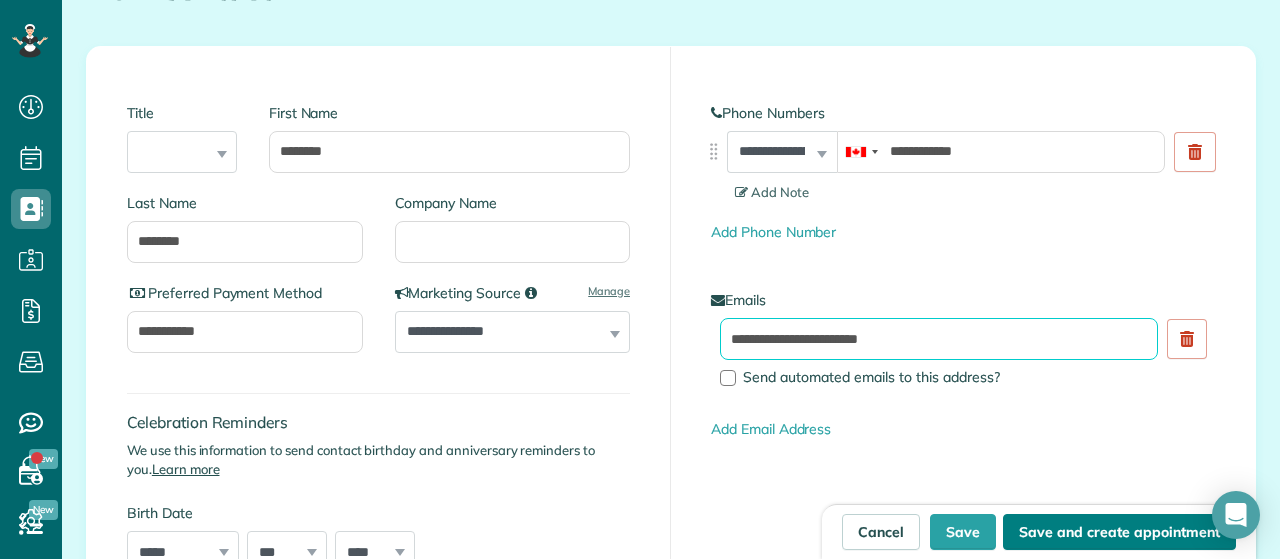 type on "**********" 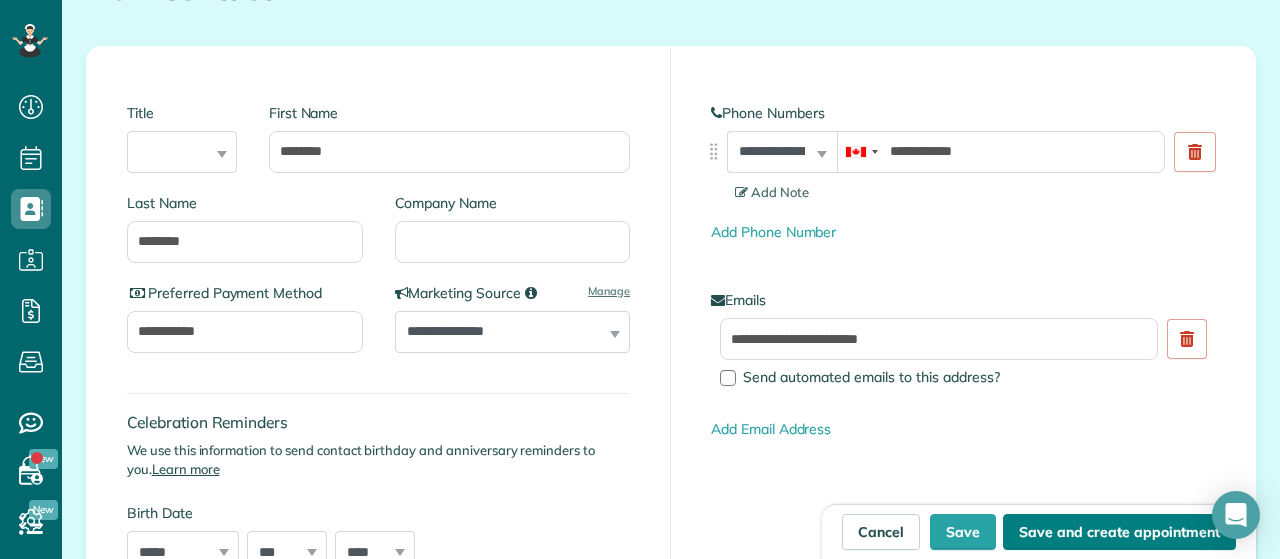 click on "Save and create appointment" at bounding box center [1119, 532] 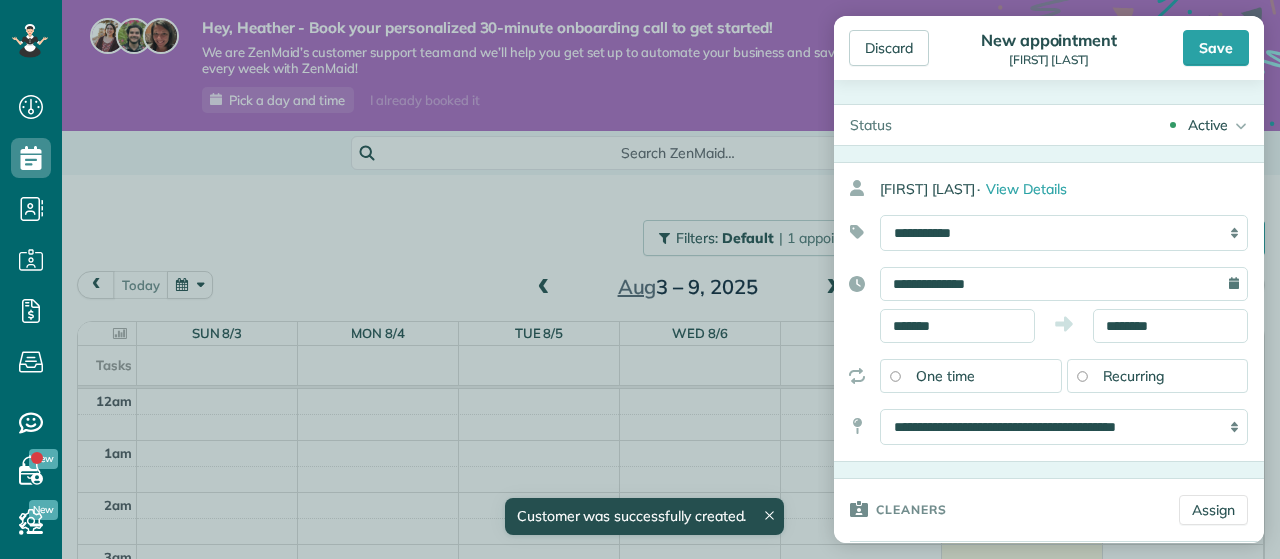 scroll, scrollTop: 0, scrollLeft: 0, axis: both 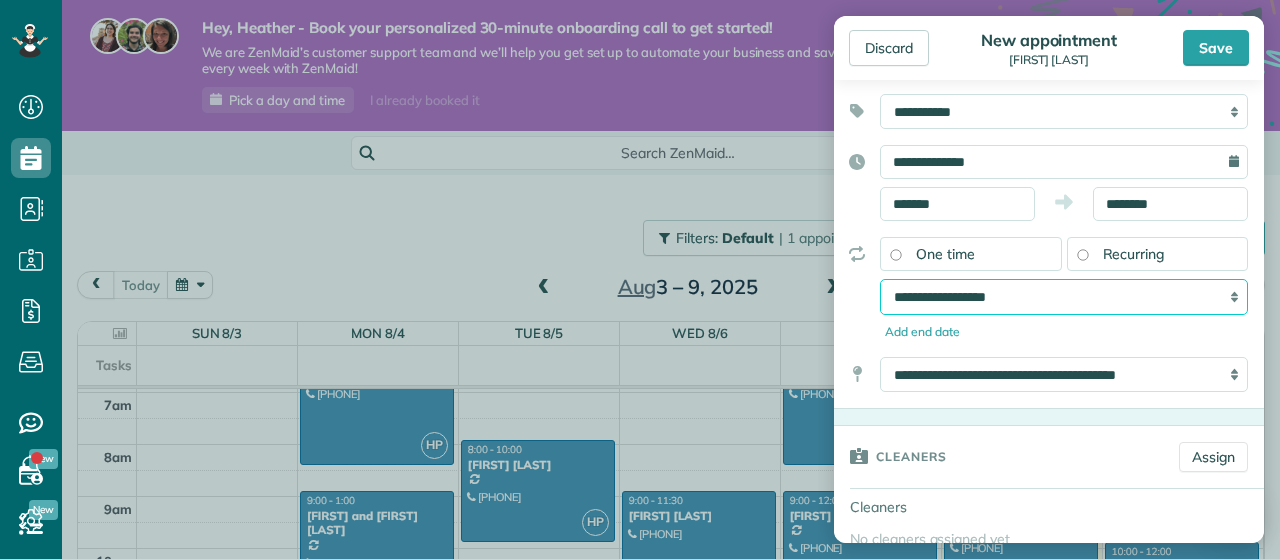 click on "**********" at bounding box center (1064, 296) 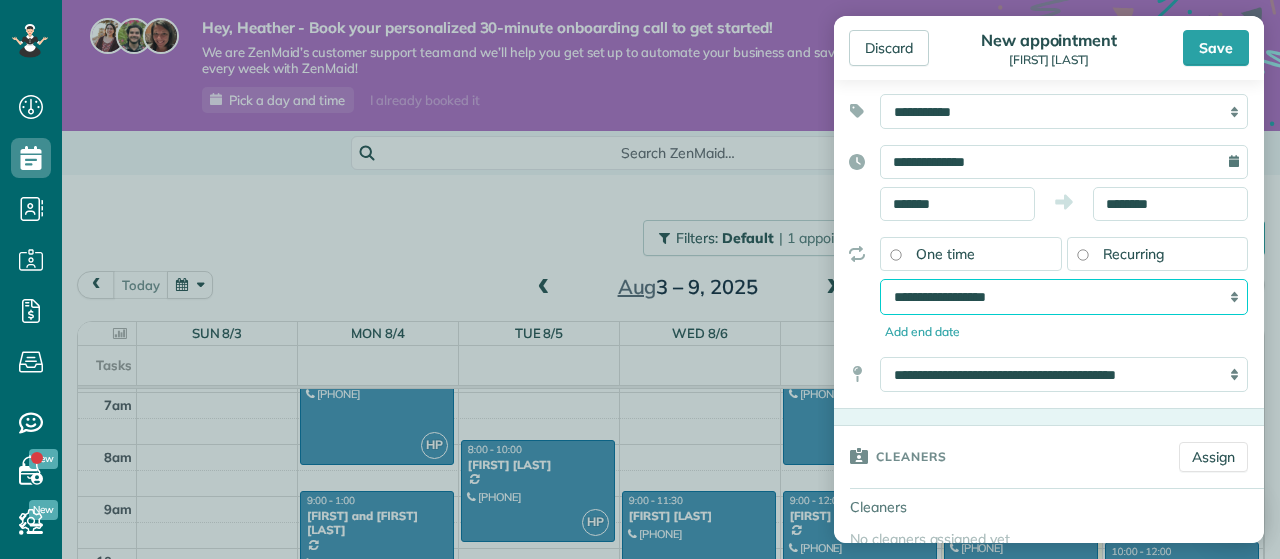 select on "**********" 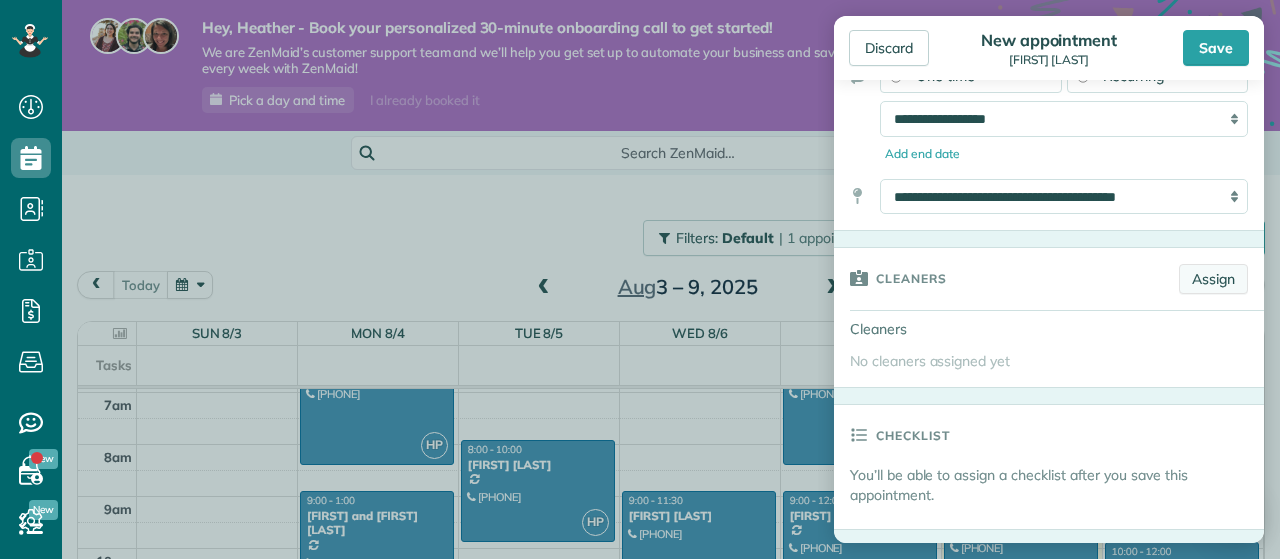 click on "Assign" at bounding box center [1213, 279] 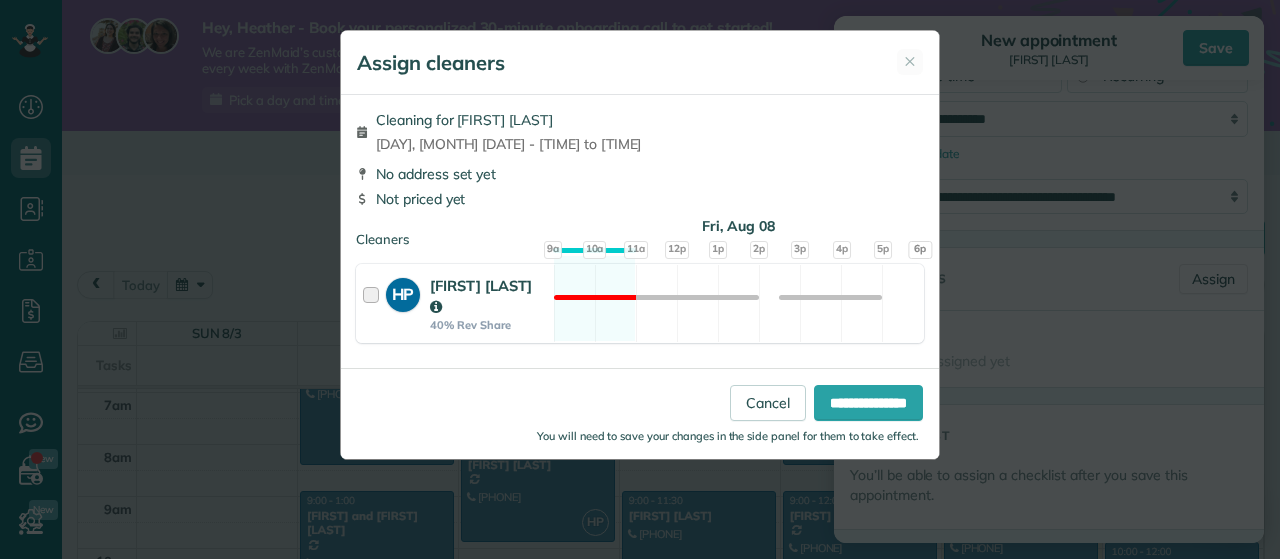 click on "[FIRST] [LAST]" at bounding box center [481, 296] 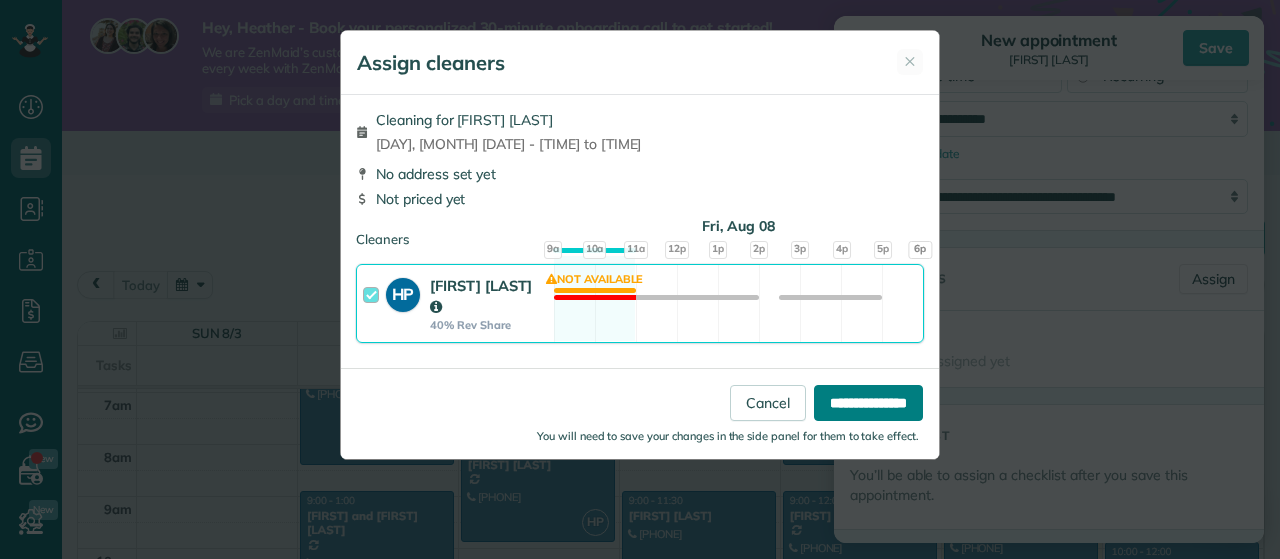 click on "**********" at bounding box center [868, 403] 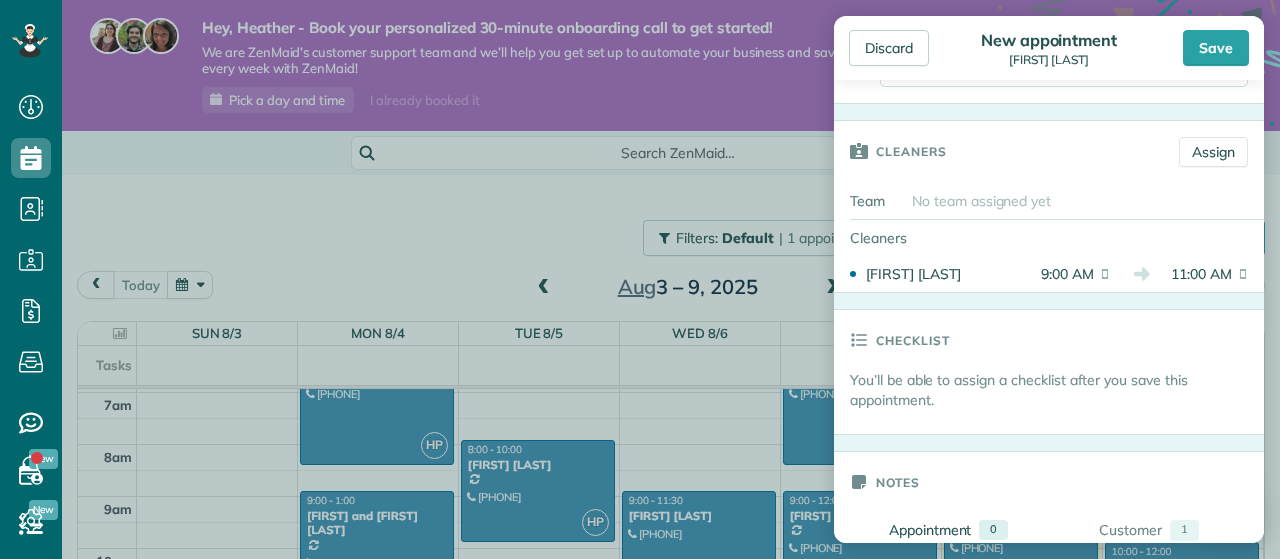scroll, scrollTop: 428, scrollLeft: 0, axis: vertical 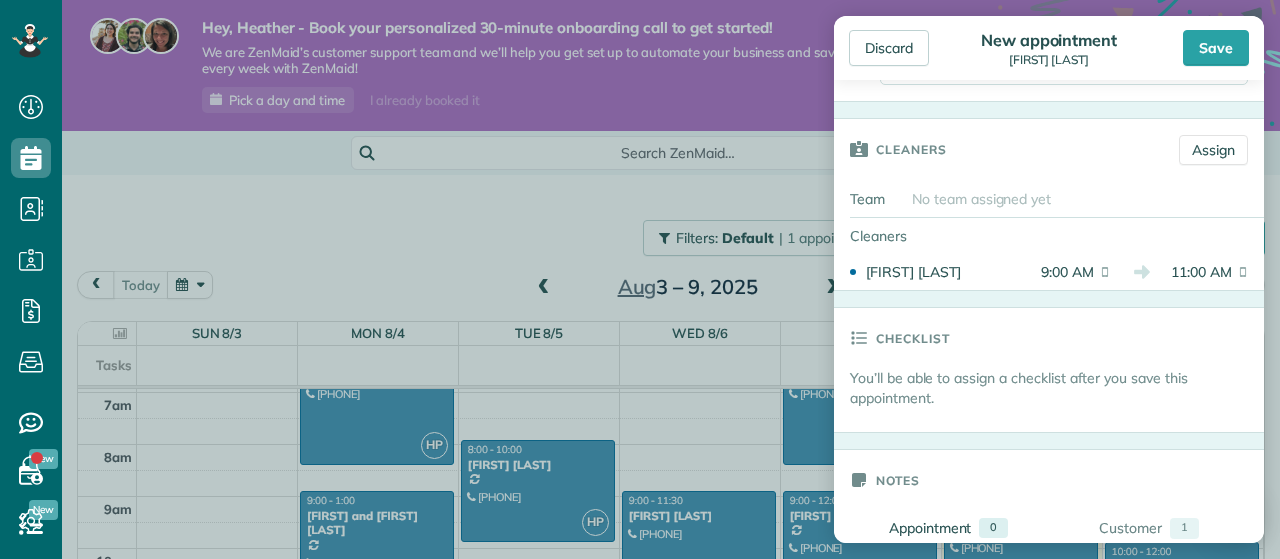 click on "9:00 AM" at bounding box center (1060, 272) 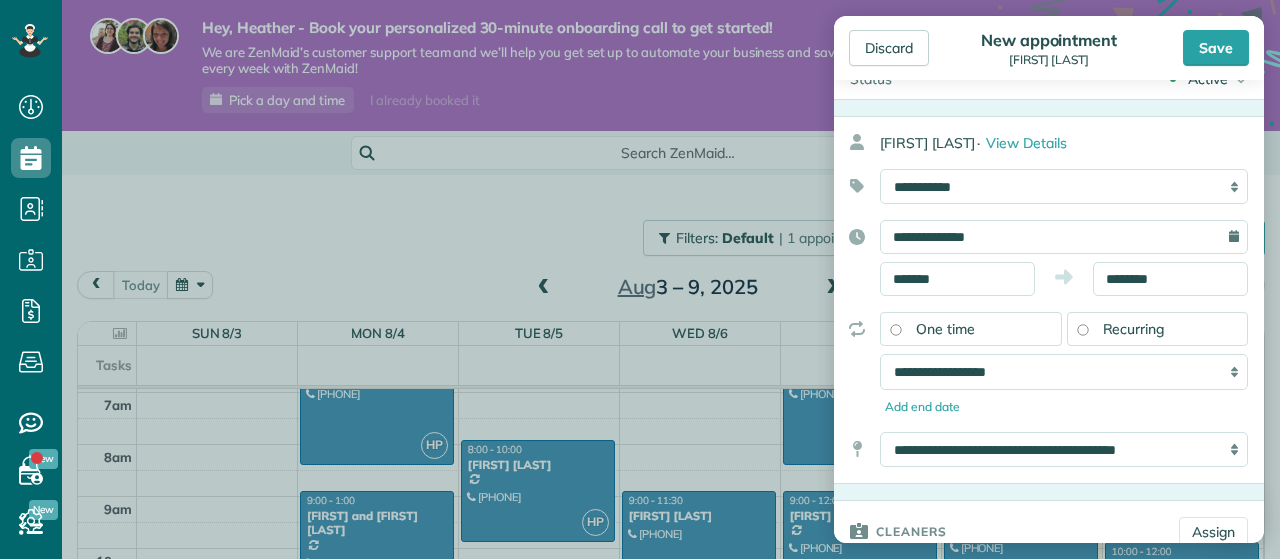scroll, scrollTop: 46, scrollLeft: 0, axis: vertical 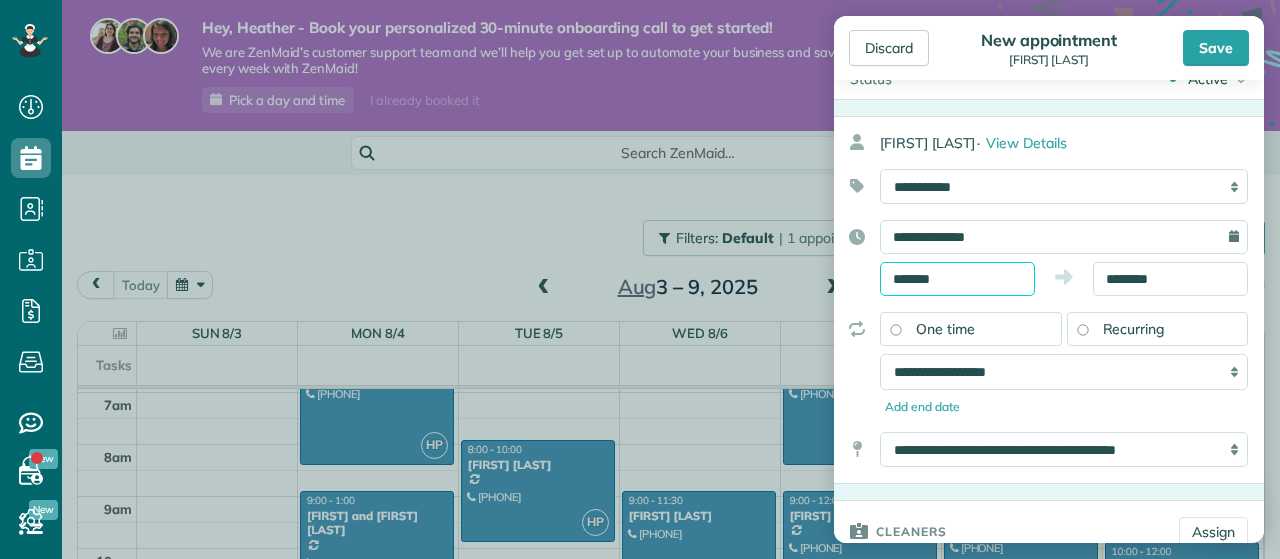 click on "*******" at bounding box center [957, 279] 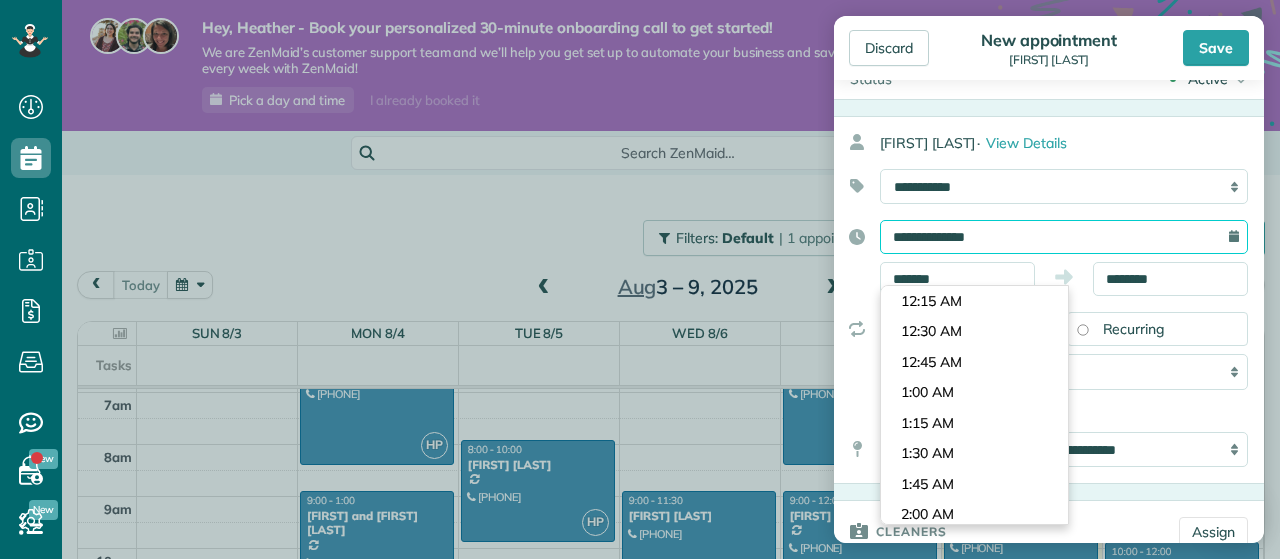 scroll, scrollTop: 0, scrollLeft: 0, axis: both 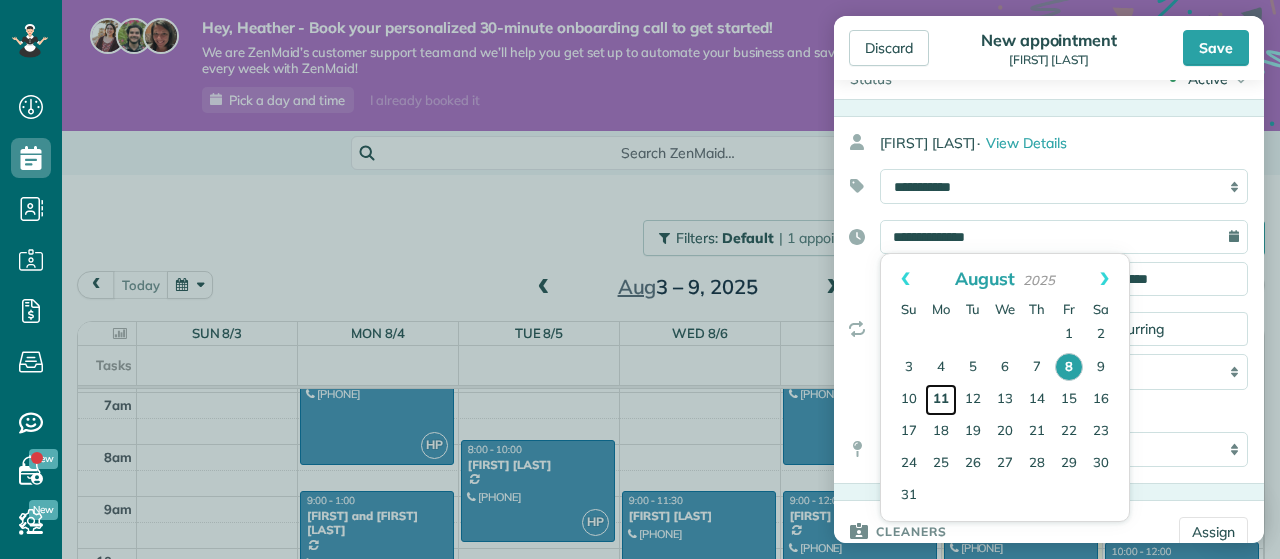 click on "11" at bounding box center [941, 400] 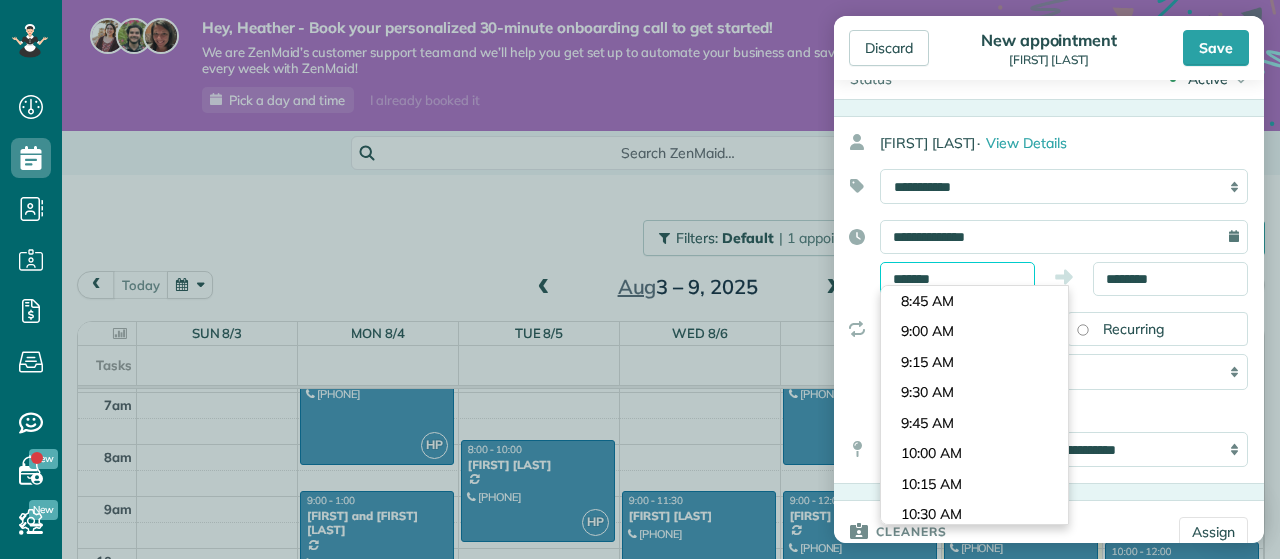 click on "*******" at bounding box center (957, 279) 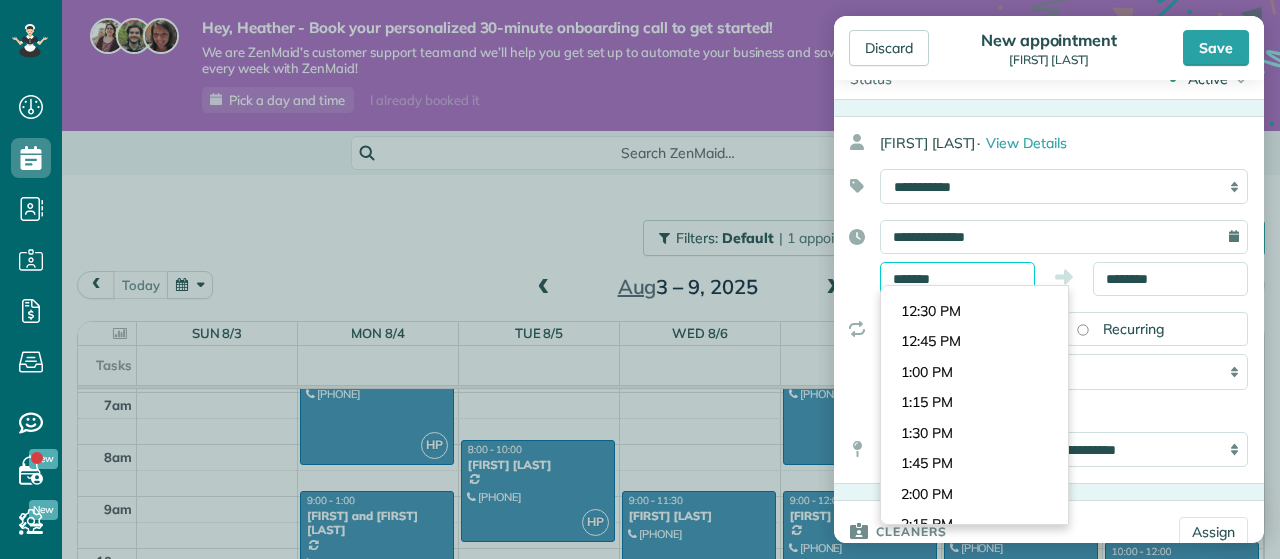 scroll, scrollTop: 1539, scrollLeft: 0, axis: vertical 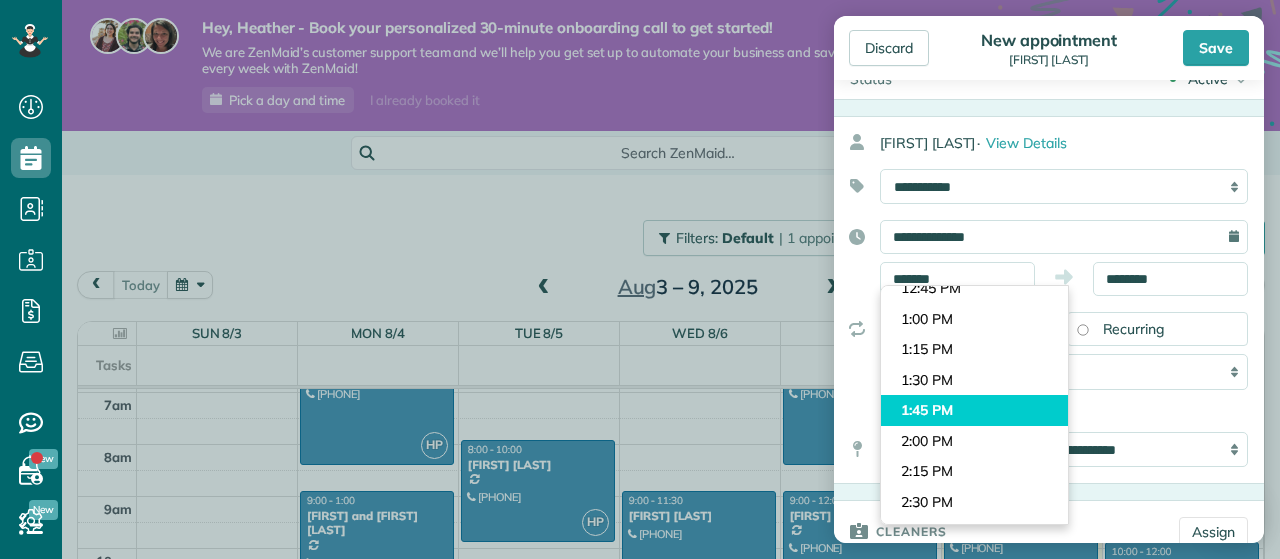 type on "*******" 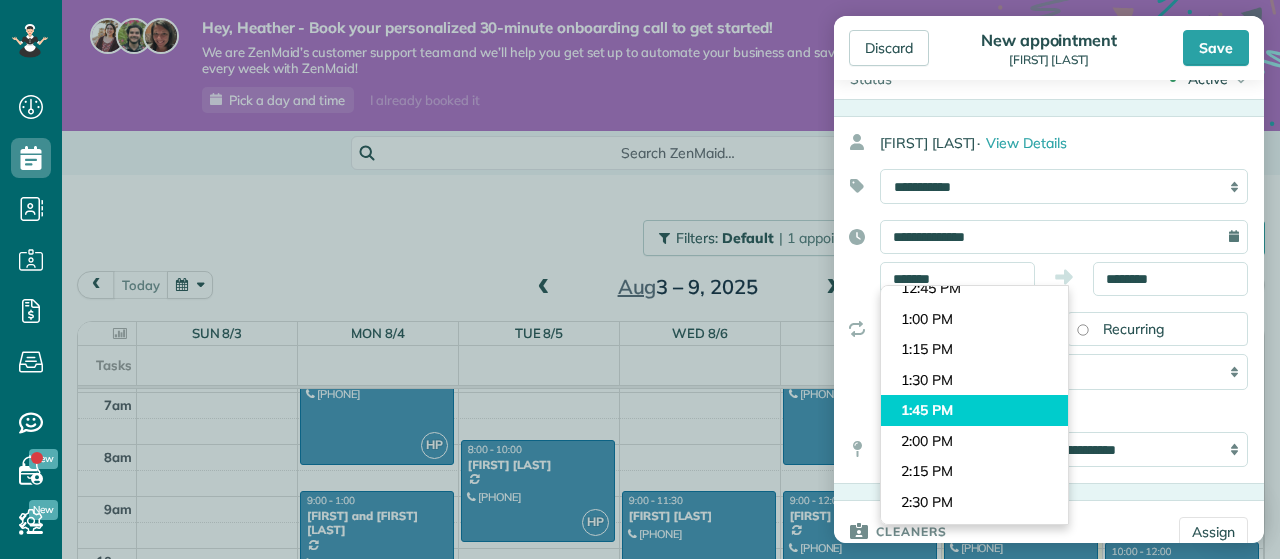 click on "Dashboard
Scheduling
Calendar View
List View
Dispatch View - Weekly scheduling (Beta)" at bounding box center [640, 279] 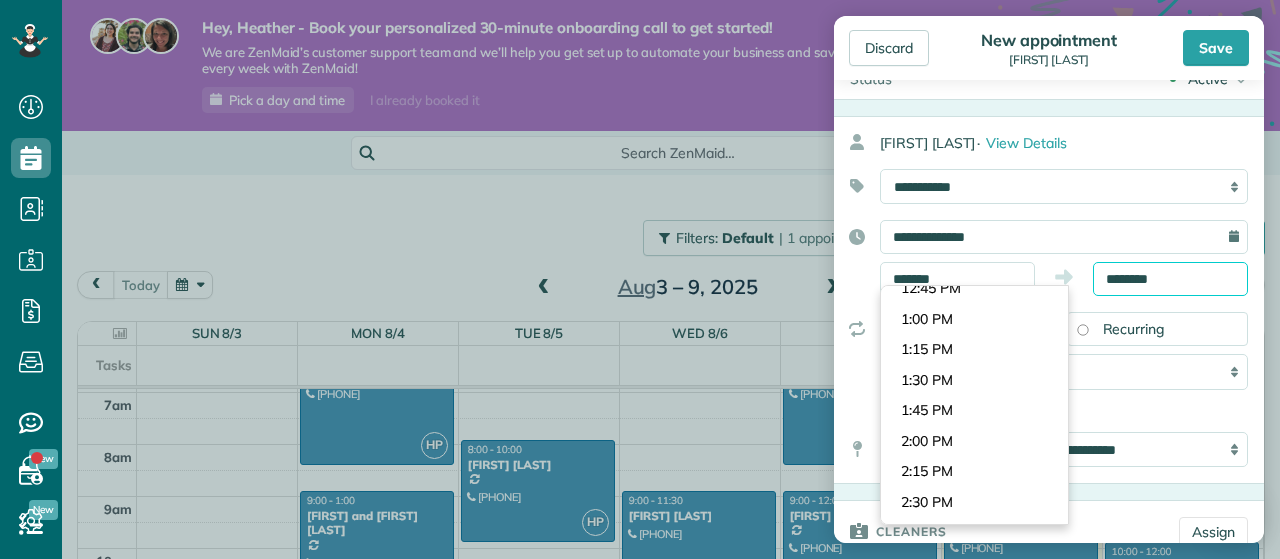 click on "********" at bounding box center [1170, 279] 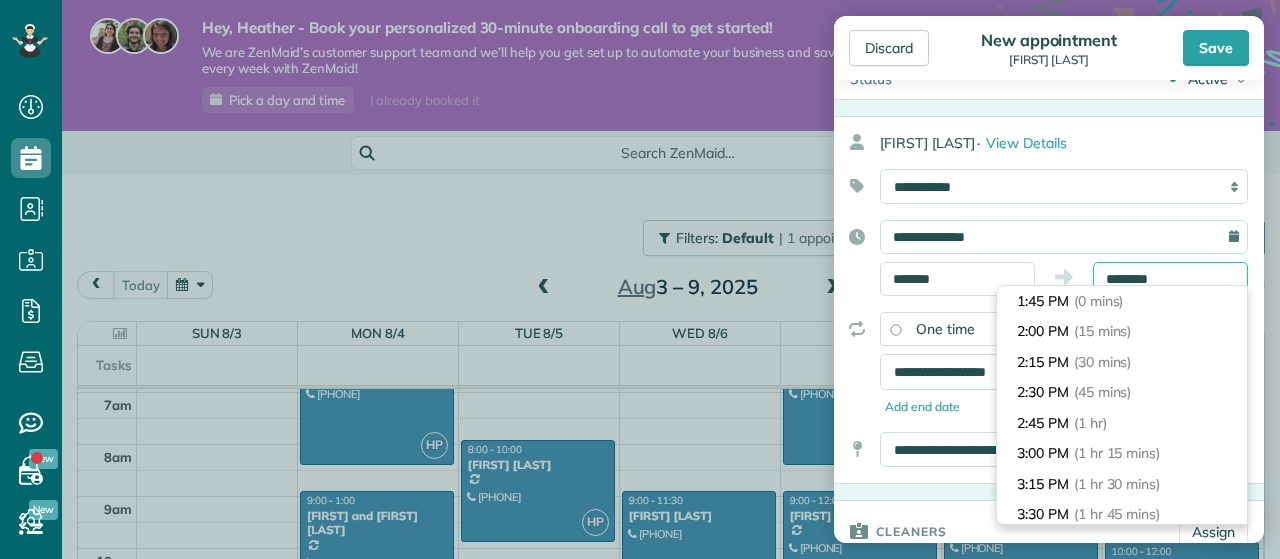 click on "********" at bounding box center [1170, 279] 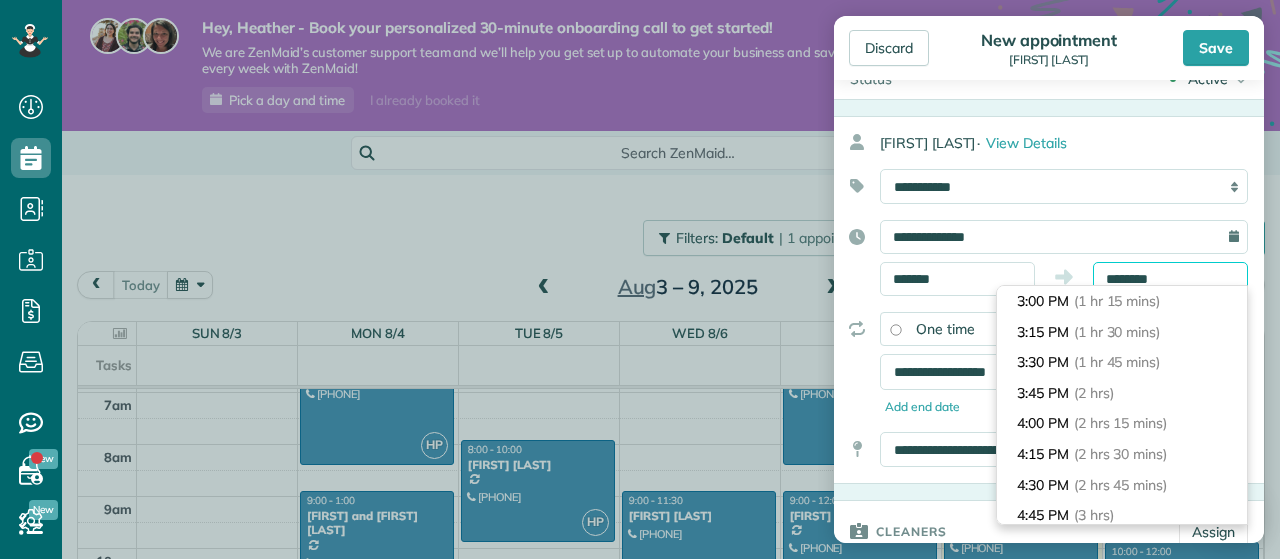 scroll, scrollTop: 154, scrollLeft: 0, axis: vertical 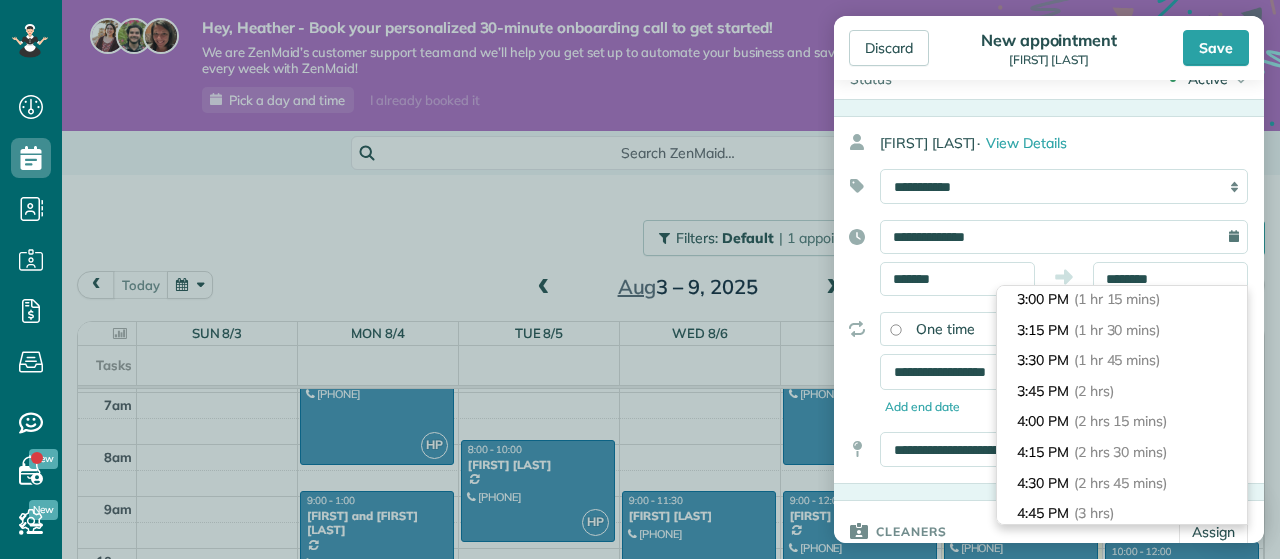 type on "*******" 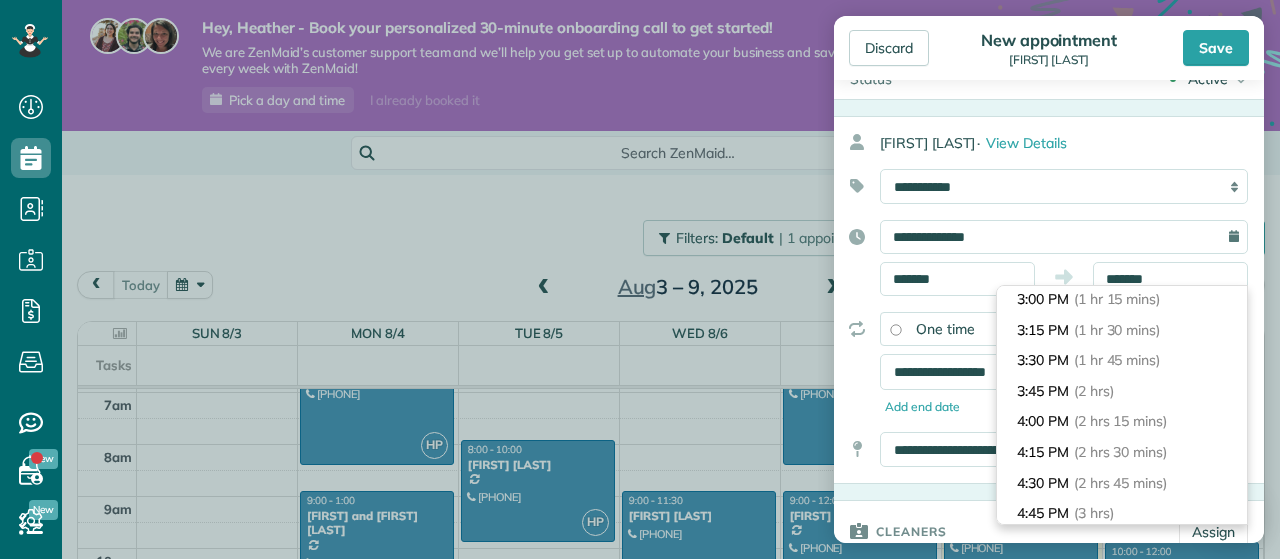 click on "[TIME]  ([NUMBER] hrs [NUMBER] mins)" at bounding box center (1122, 421) 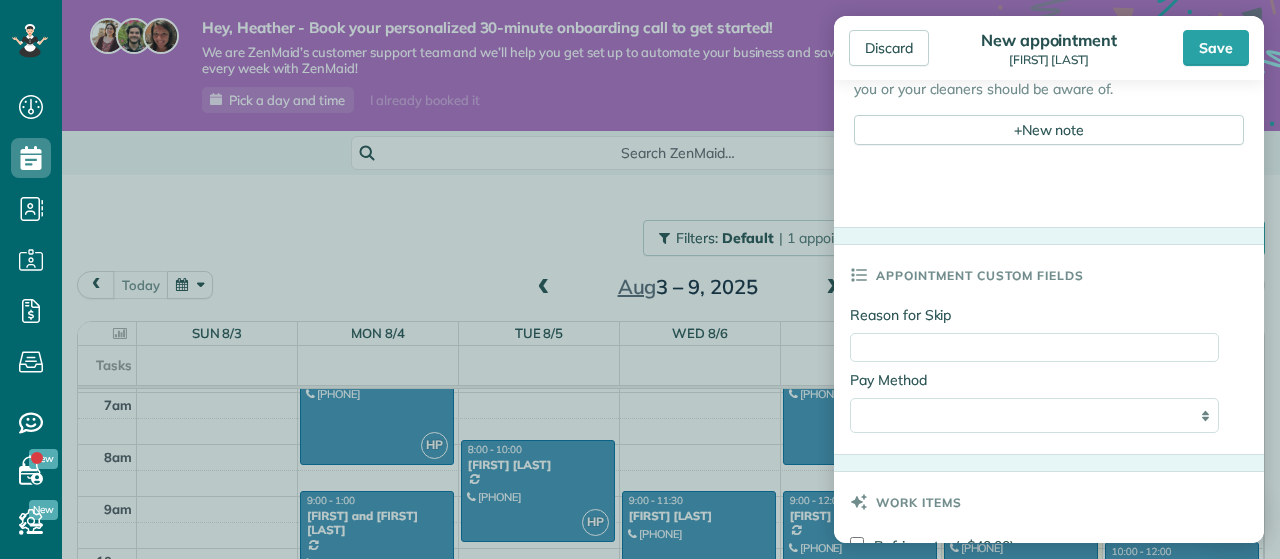 scroll, scrollTop: 936, scrollLeft: 0, axis: vertical 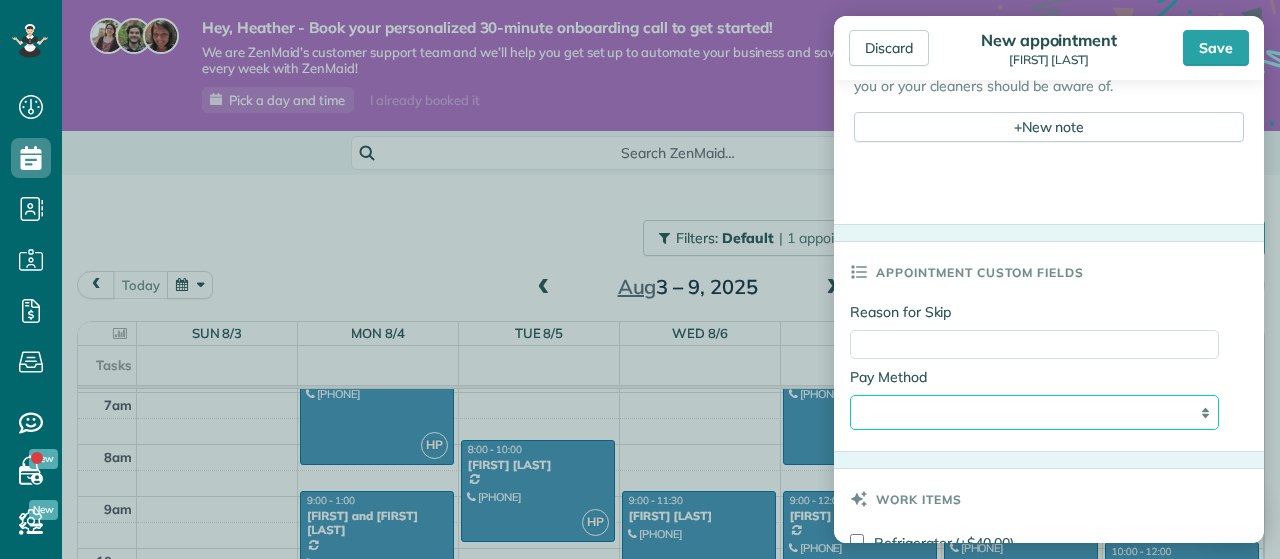 click on "**********" at bounding box center (1034, 412) 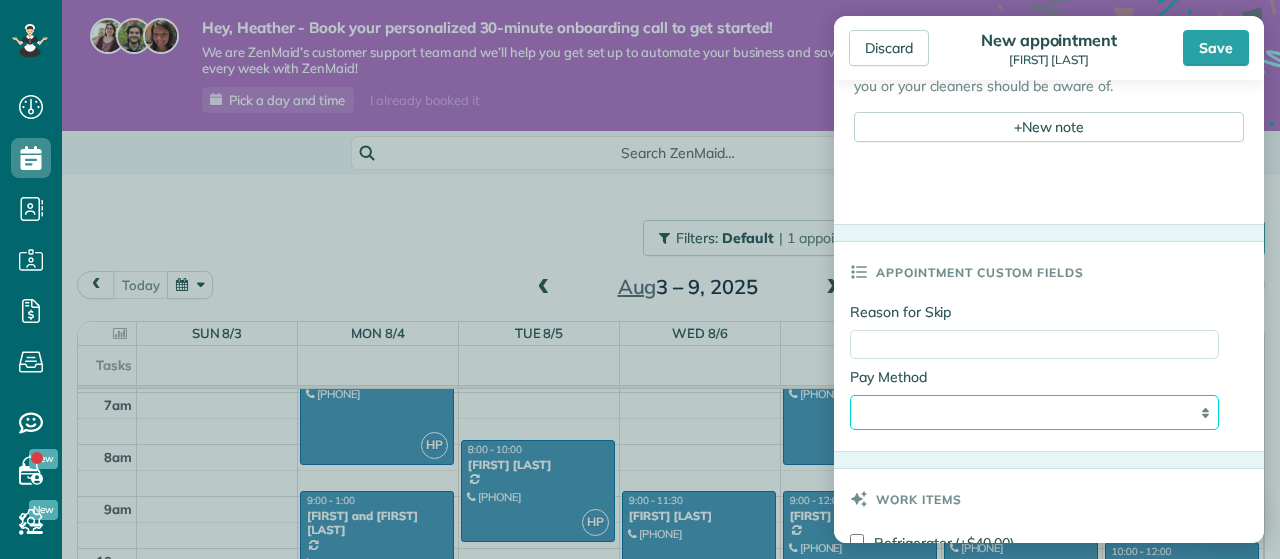 select on "**********" 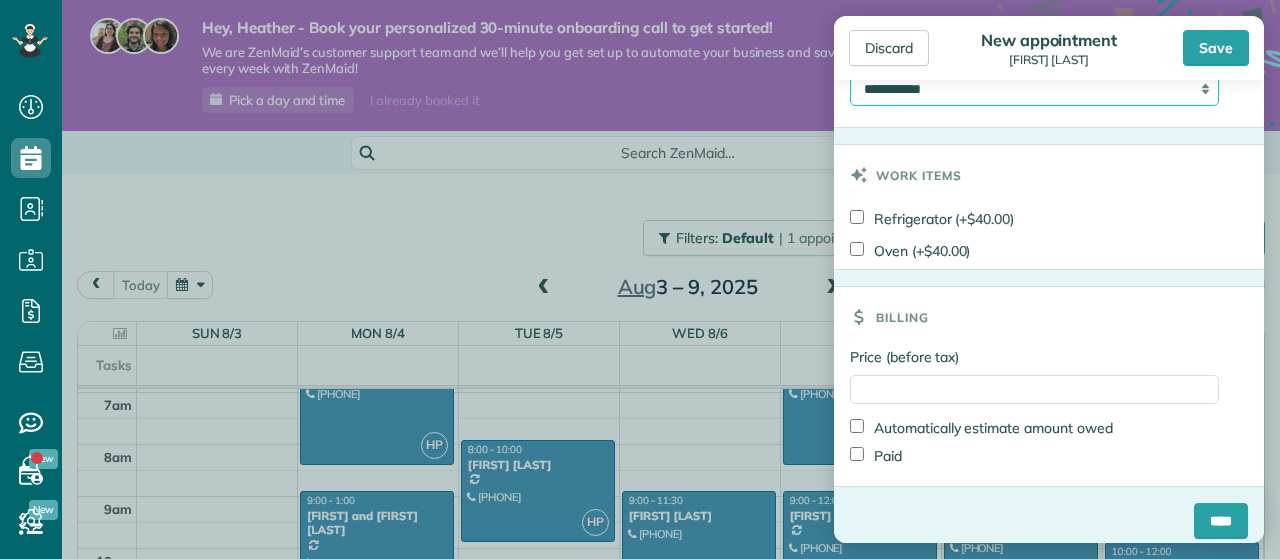 scroll, scrollTop: 1261, scrollLeft: 0, axis: vertical 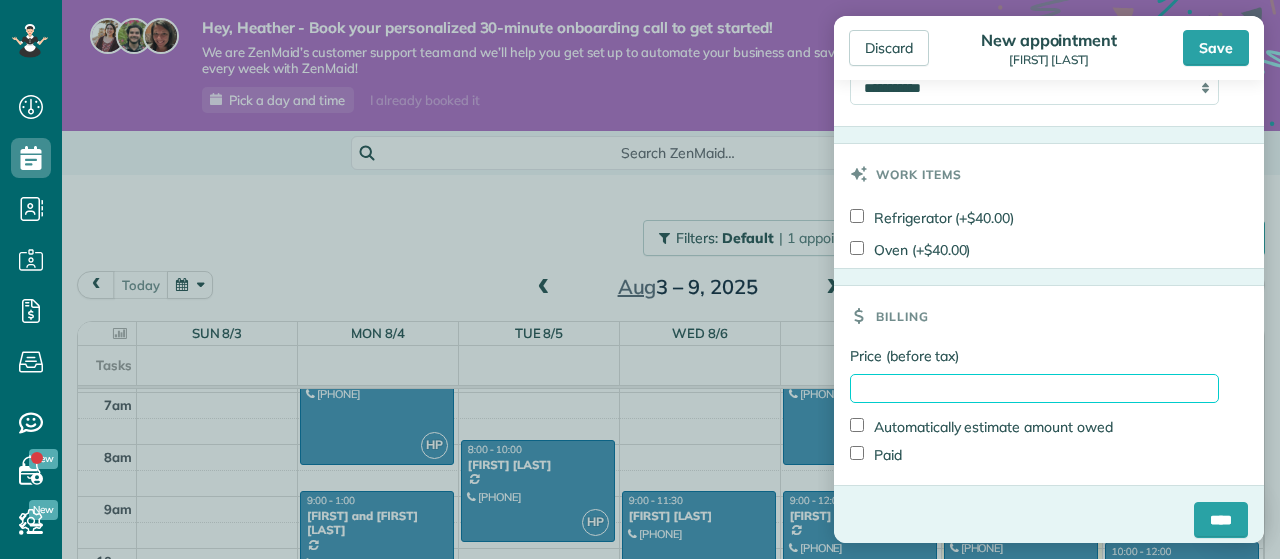 click on "Price (before tax)" at bounding box center (1034, 388) 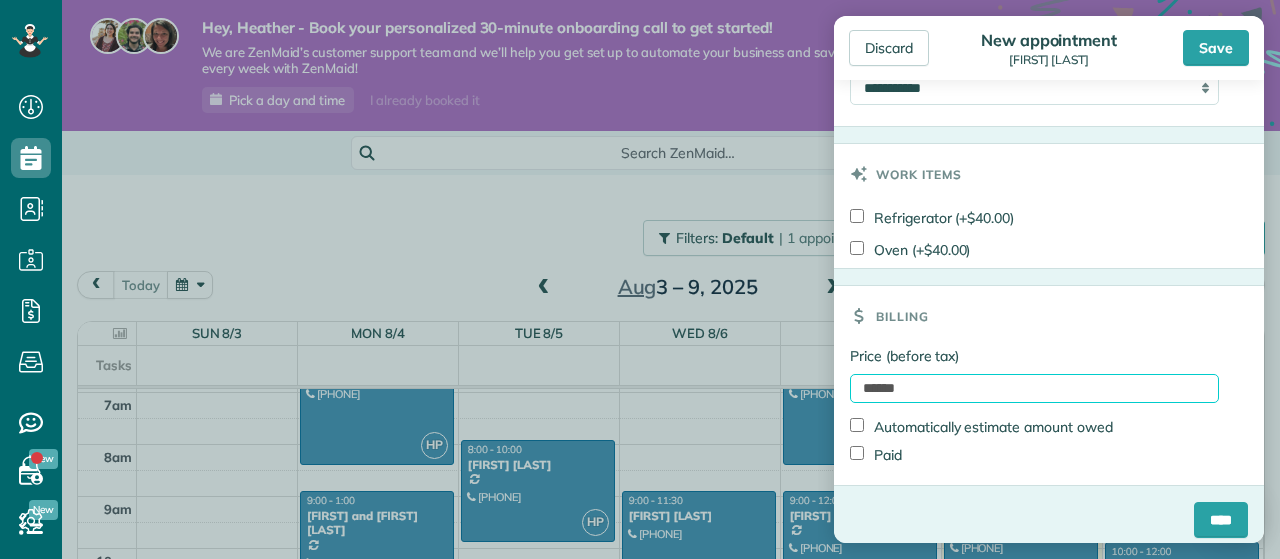 scroll, scrollTop: 1276, scrollLeft: 0, axis: vertical 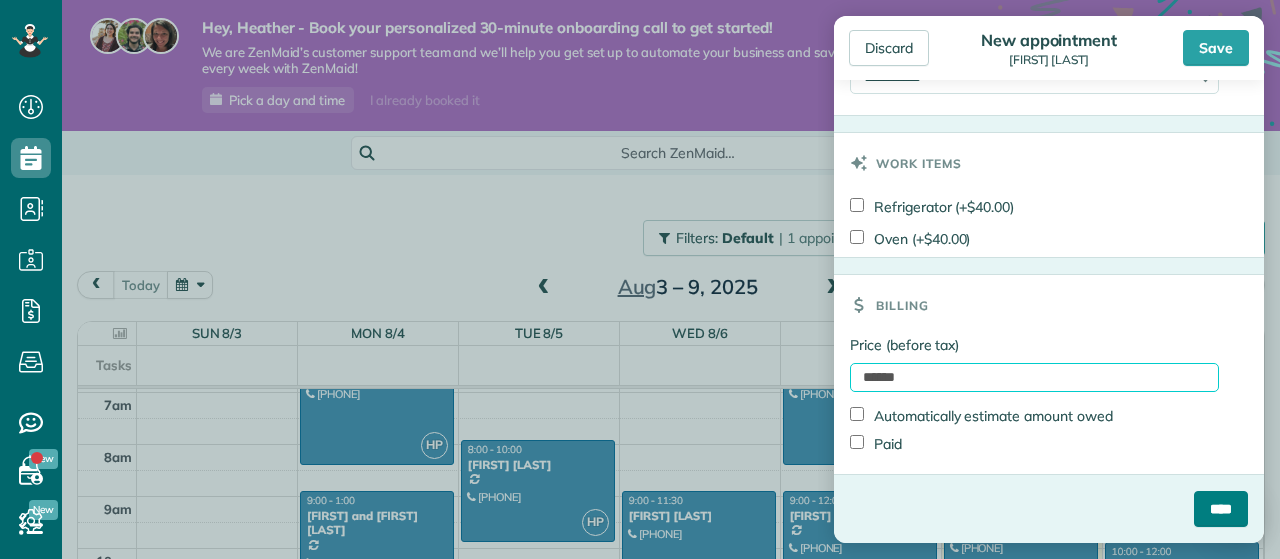 type on "******" 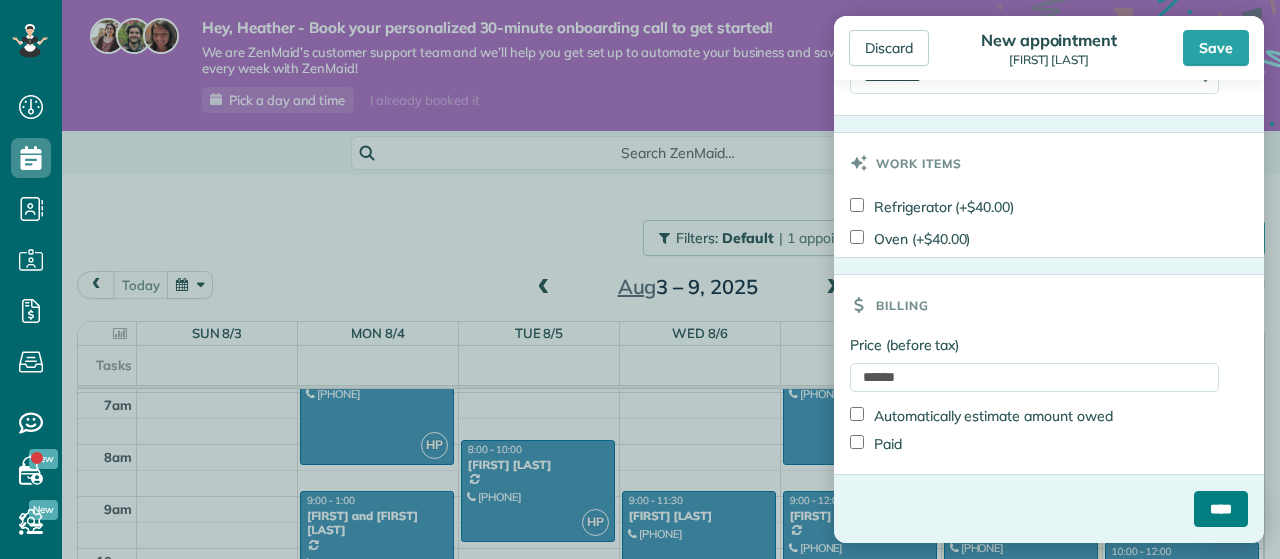 click on "****" at bounding box center (1221, 509) 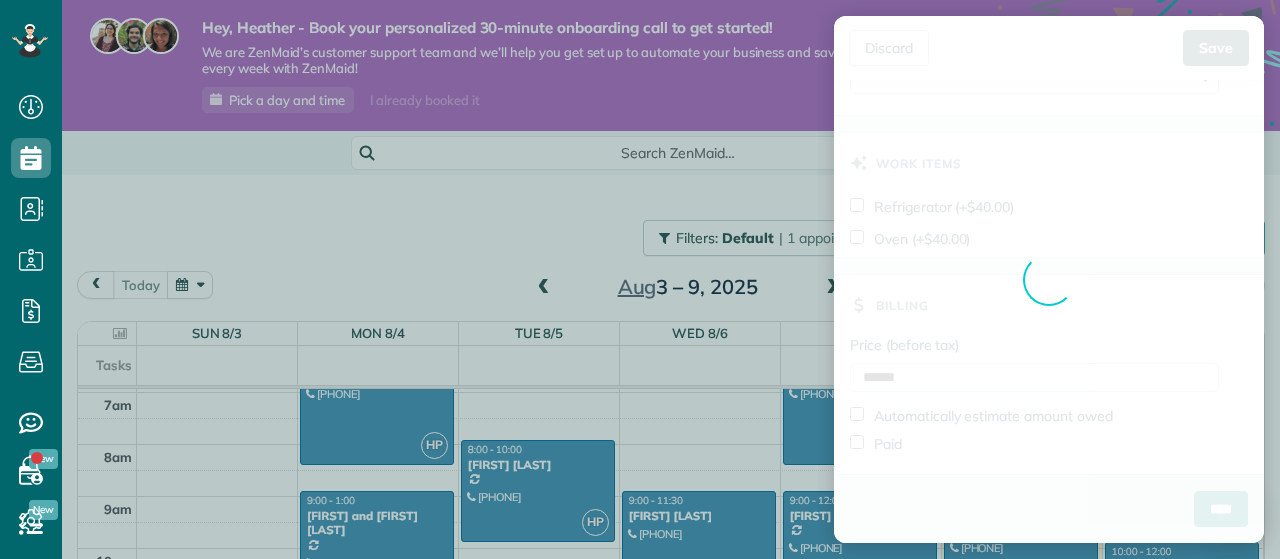 scroll, scrollTop: 1276, scrollLeft: 0, axis: vertical 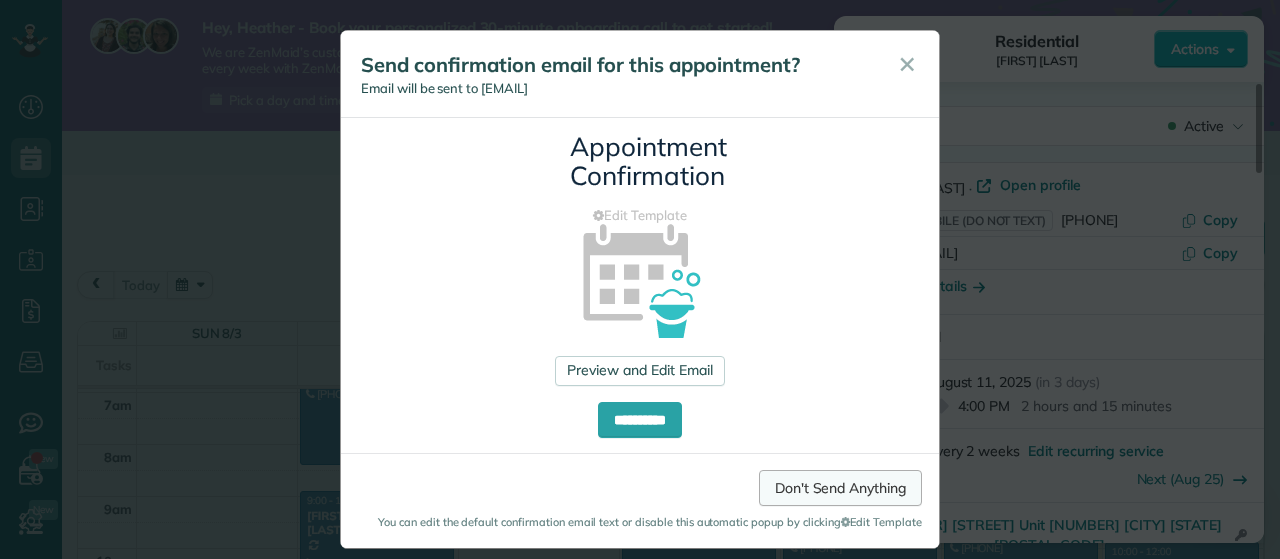 click on "Don't Send Anything" at bounding box center (840, 488) 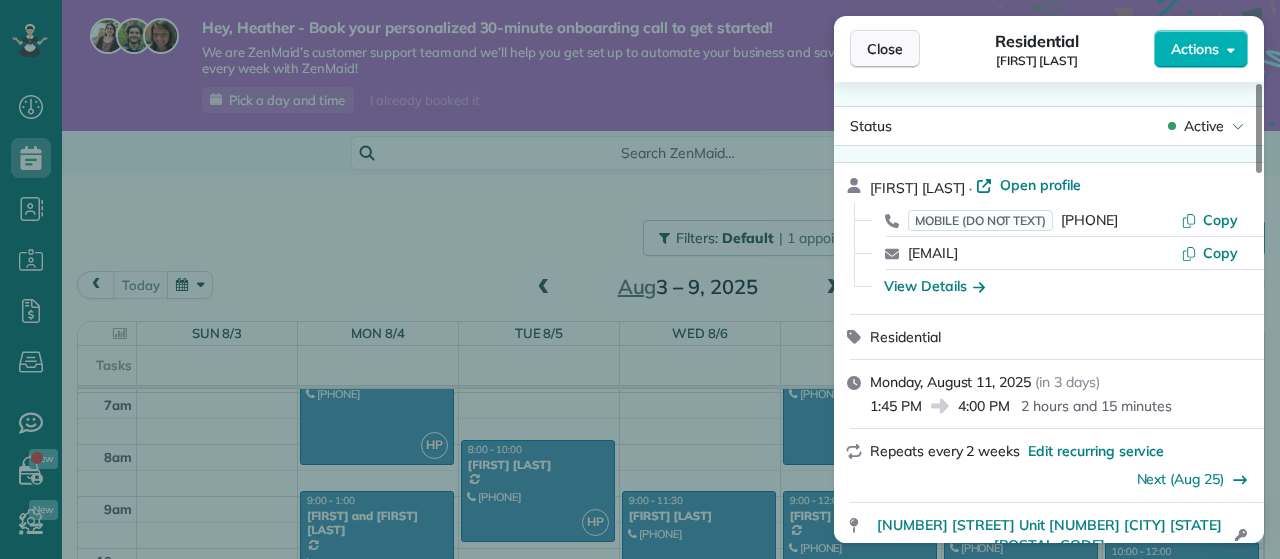 click on "Close" at bounding box center (885, 49) 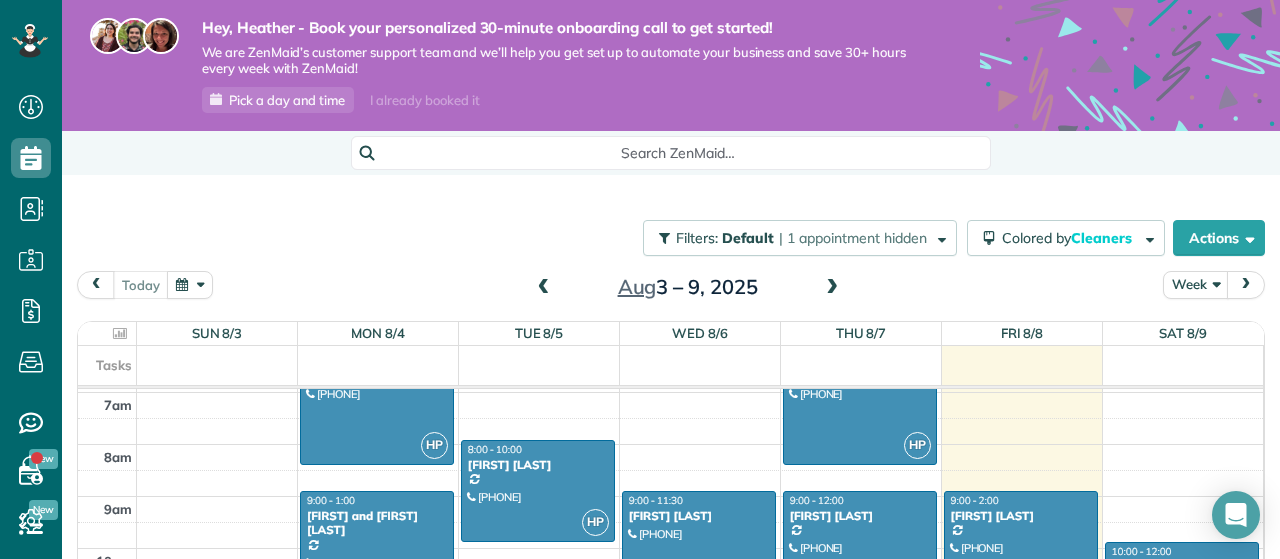 click on "Close Residential [FIRST] [LAST] Actions Status Active [FIRST] [LAST] · Open profile MOBILE (DO NOT TEXT) [PHONE] Copy [EMAIL] Copy View Details Residential [DAY], [MONTH] [DATE], [YEAR] ( in [NUMBER] days ) [TIME] [TIME] [NUMBER] hours and [NUMBER] minutes Repeats every [NUMBER] weeks Edit recurring service Next ([AUG]) ([DATE]) [NUMBER] [STREET] Unit [NUMBER] [CITY] [STATE] [POSTAL_CODE] Open access information Service was not rated yet Setup ratings Cleaners Time in and out Assign Invite Cleaners [FIRST] [LAST] [TIME] [TIME] Checklist Try Now Keep this appointment up to your standards. Stay on top of every detail, keep your cleaners organised, and your client happy. Assign a checklist Watch a [NUMBER] min demo Billing Billing actions Service Service Price ([NUMBER]x $[PRICE]) $[PRICE] Add an item Overcharge $[PRICE] Discount $[PRICE] Coupon discount - Primary tax Sales Tax ([PERCENT]%) ([PERCENT]%) - Secondary tax - Total appointment price $[PRICE] Tips collected $[PRICE] Unpaid Mark as paid Total including tip $[PRICE] Get paid online in no-time! Reason for Skip -" at bounding box center (640, 279) 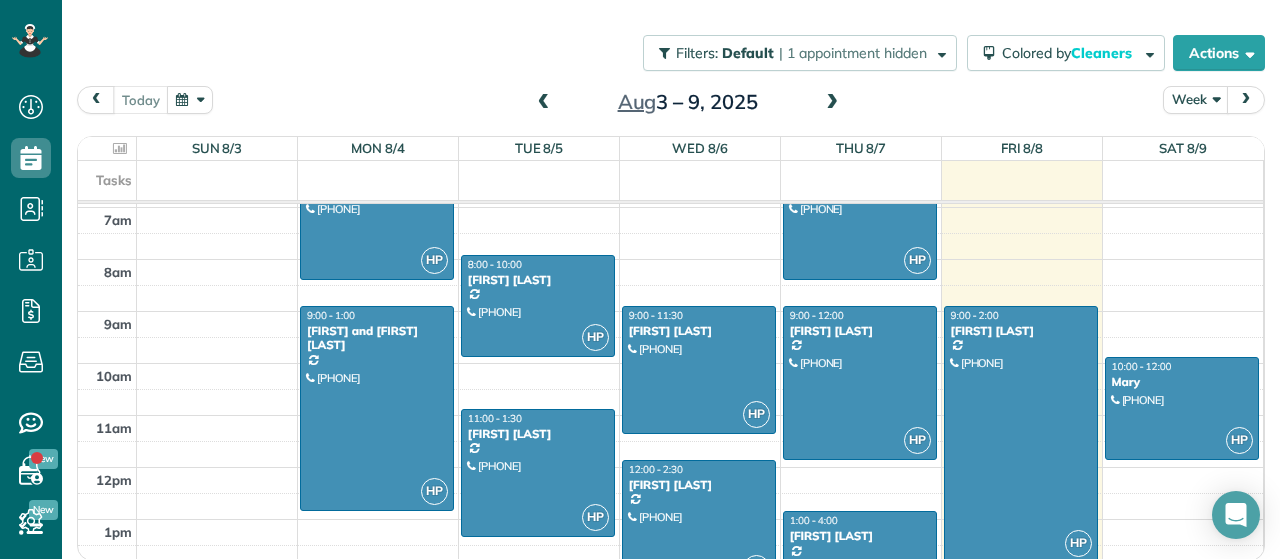 scroll, scrollTop: 186, scrollLeft: 0, axis: vertical 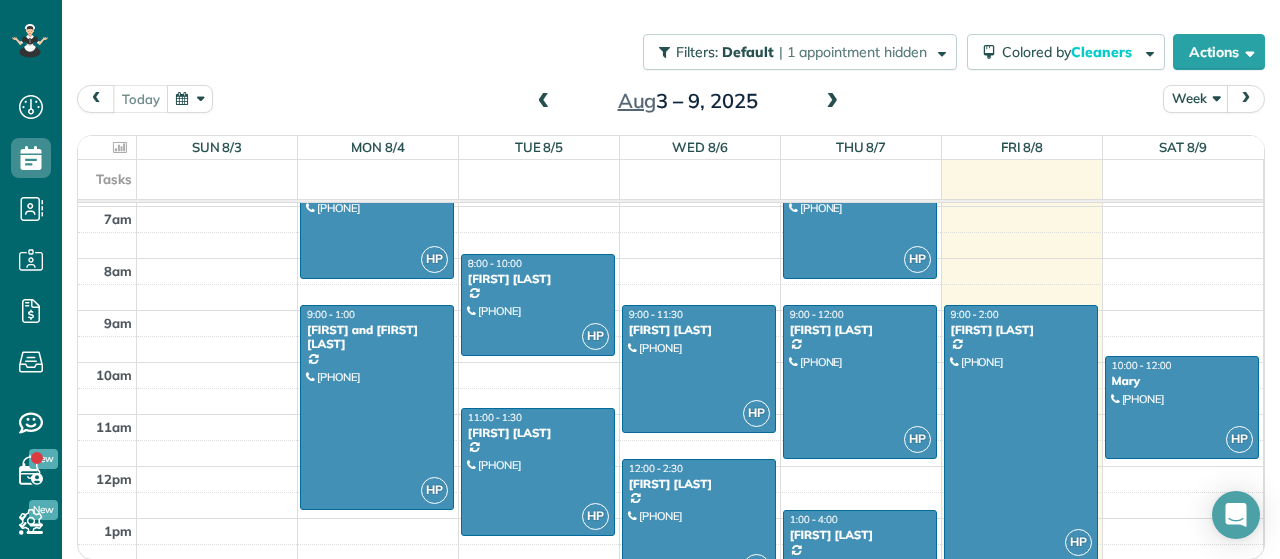 click at bounding box center (832, 102) 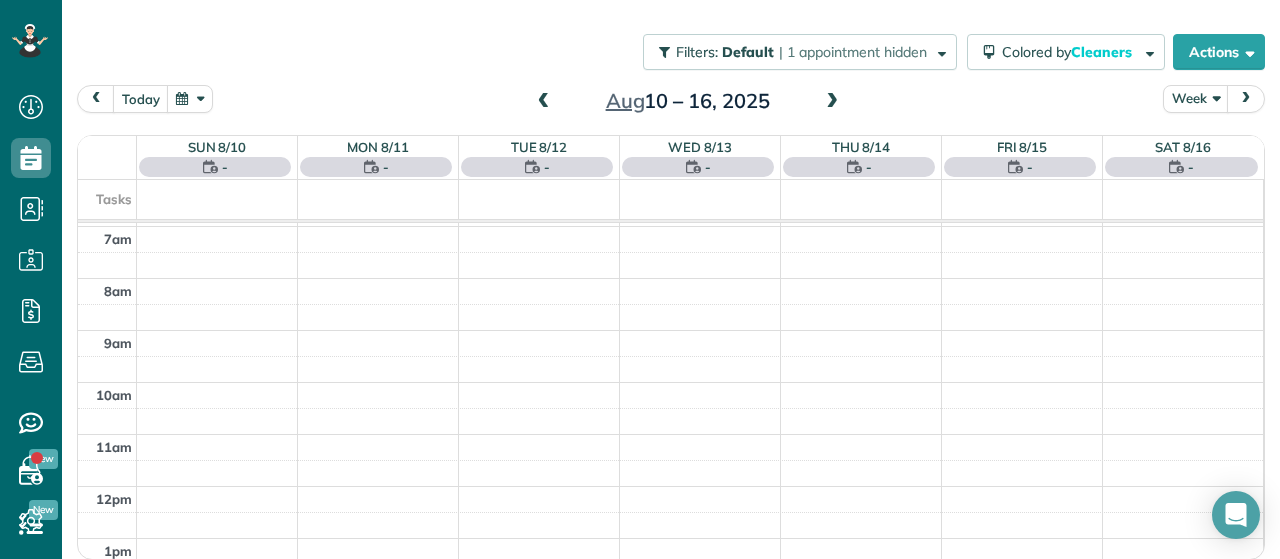 scroll, scrollTop: 185, scrollLeft: 0, axis: vertical 